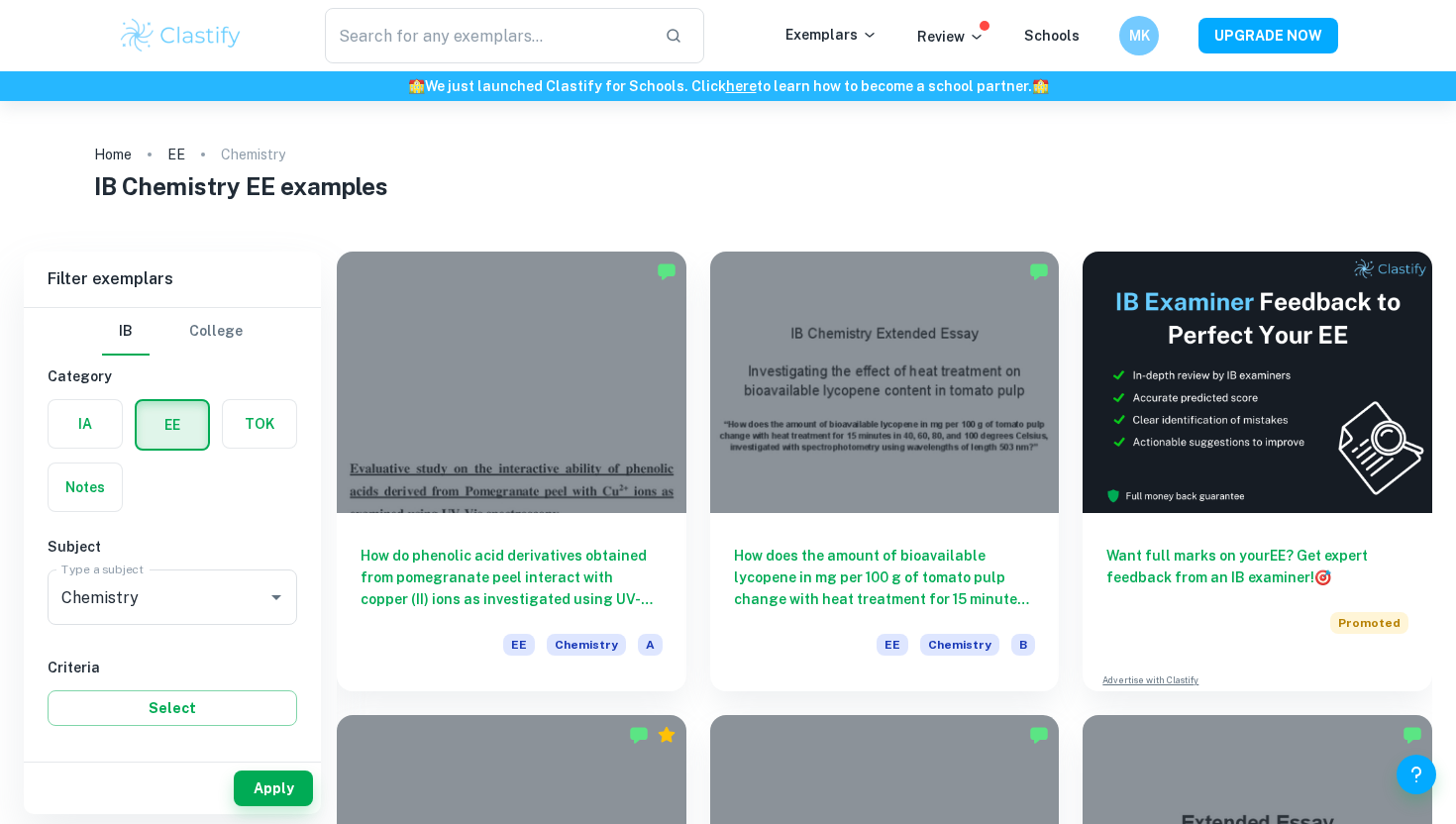 scroll, scrollTop: 0, scrollLeft: 0, axis: both 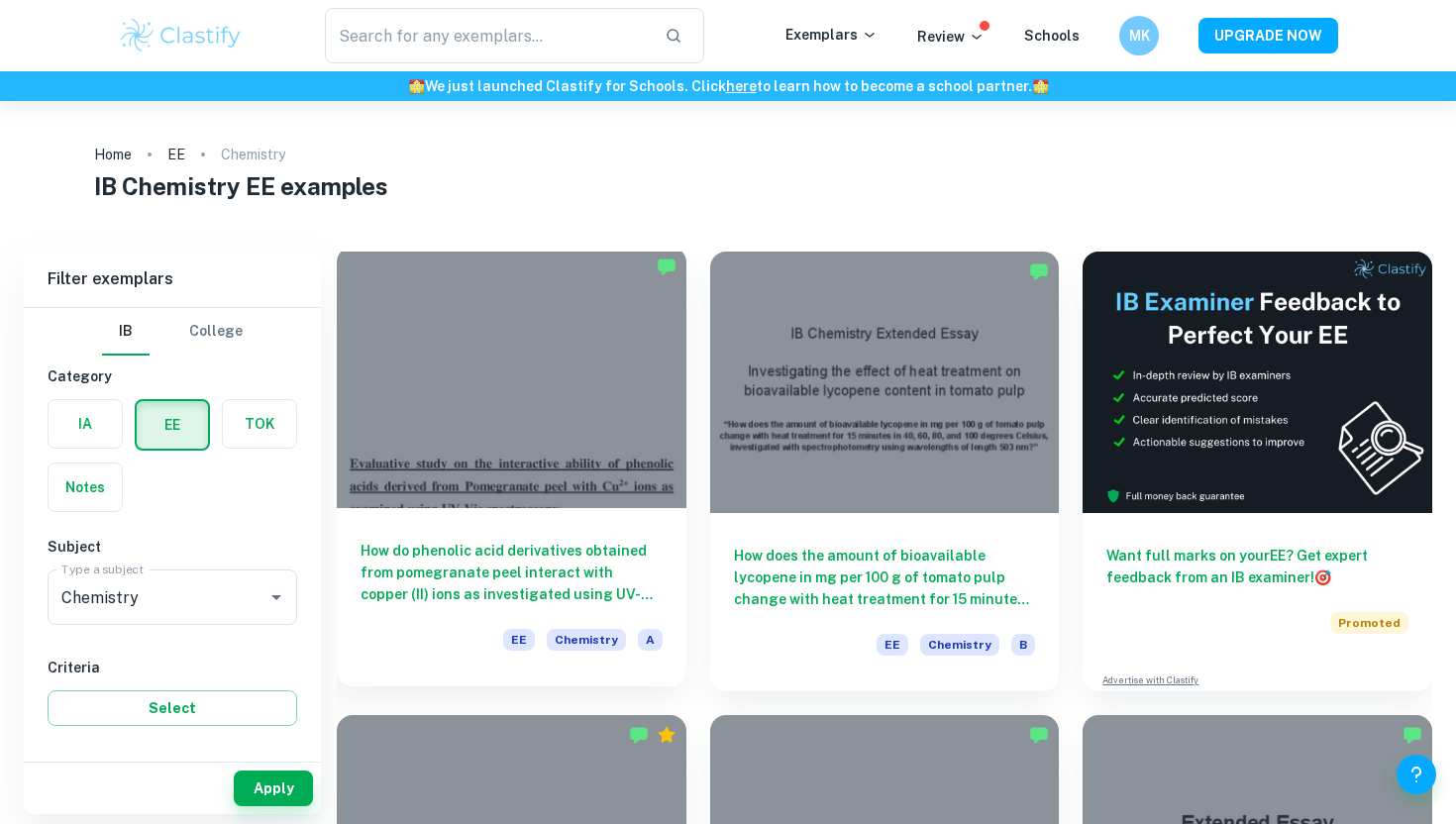click at bounding box center (511, 377) 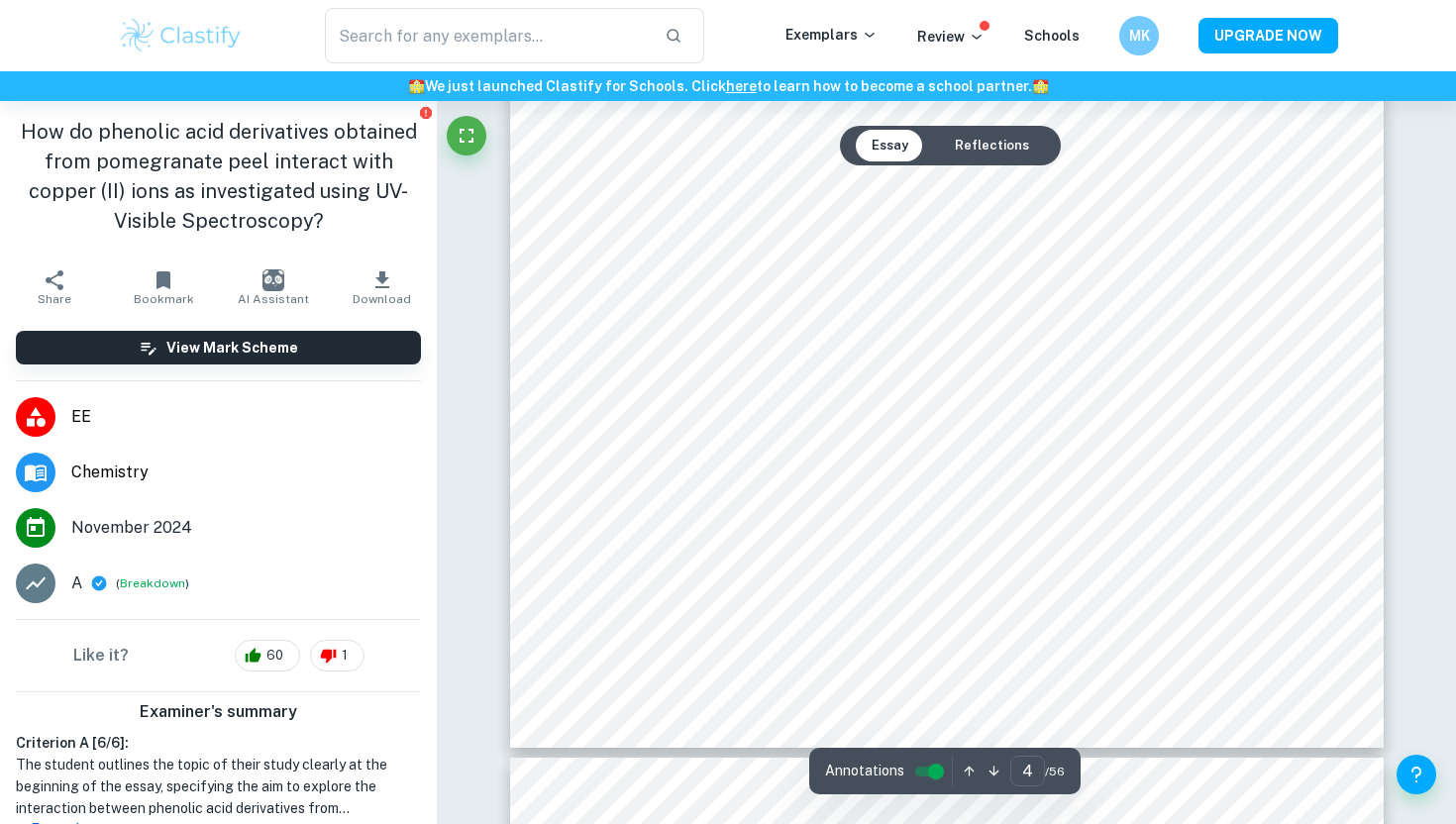 scroll, scrollTop: 4623, scrollLeft: 0, axis: vertical 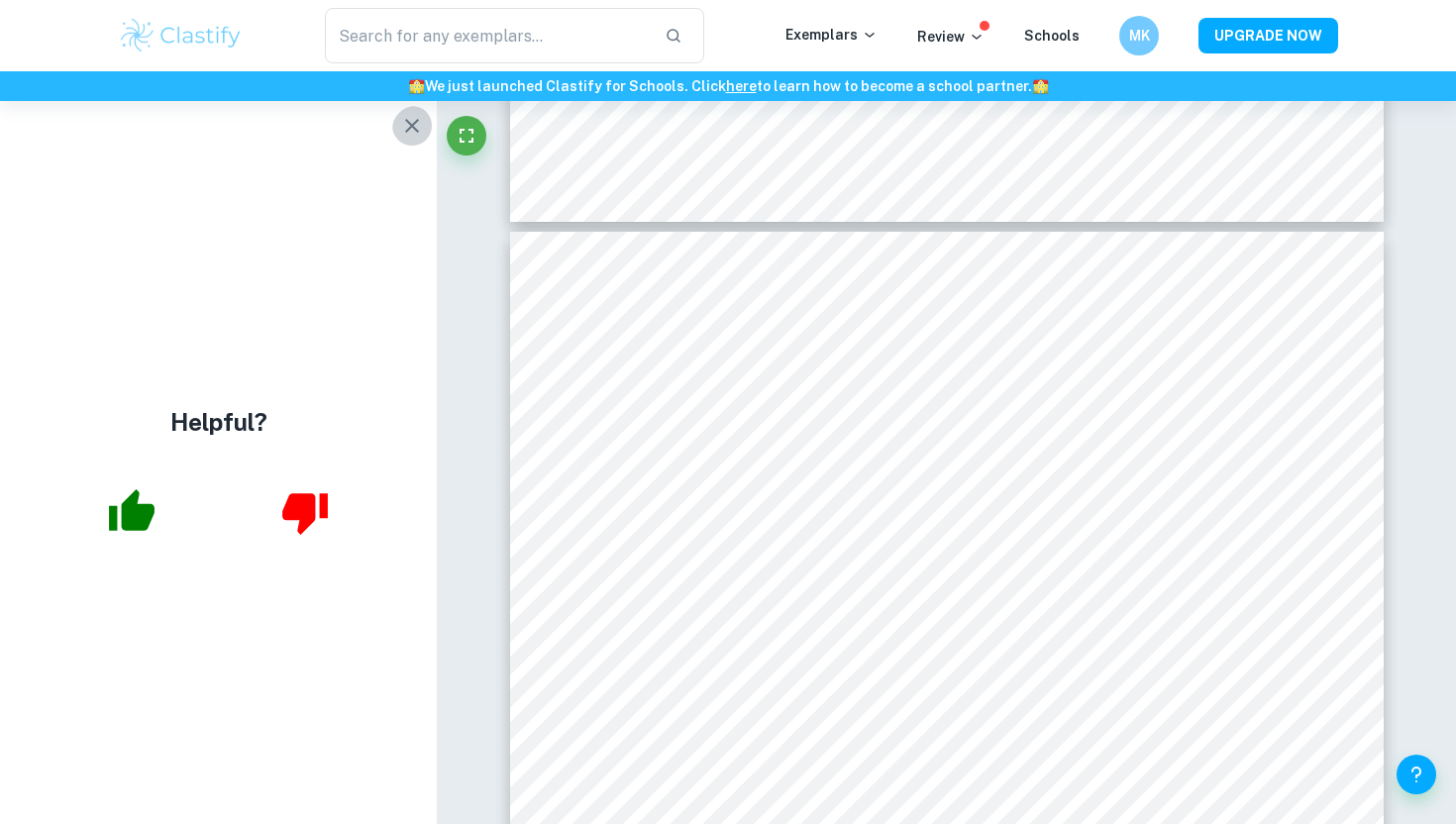 click 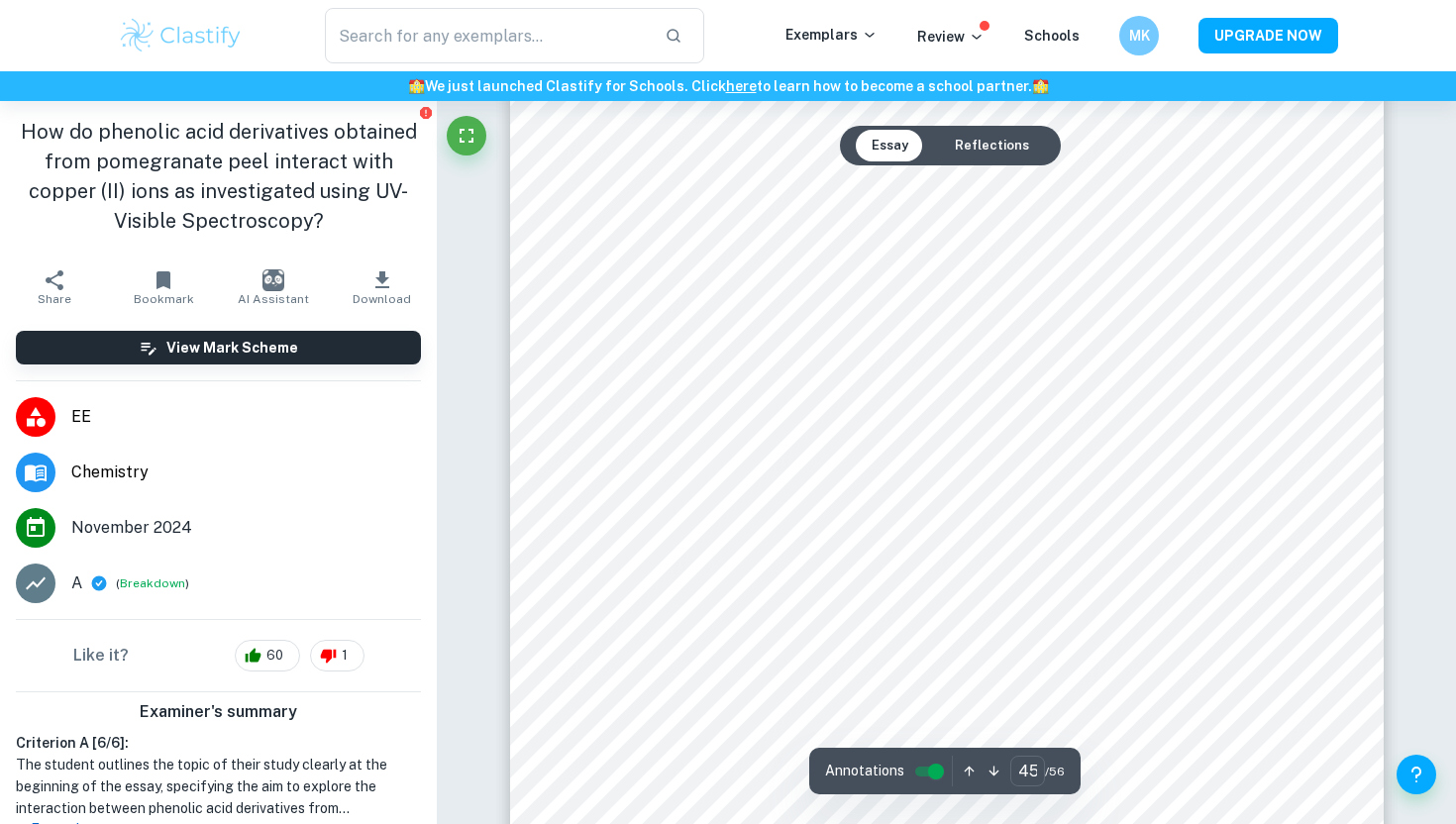 scroll, scrollTop: 56841, scrollLeft: 0, axis: vertical 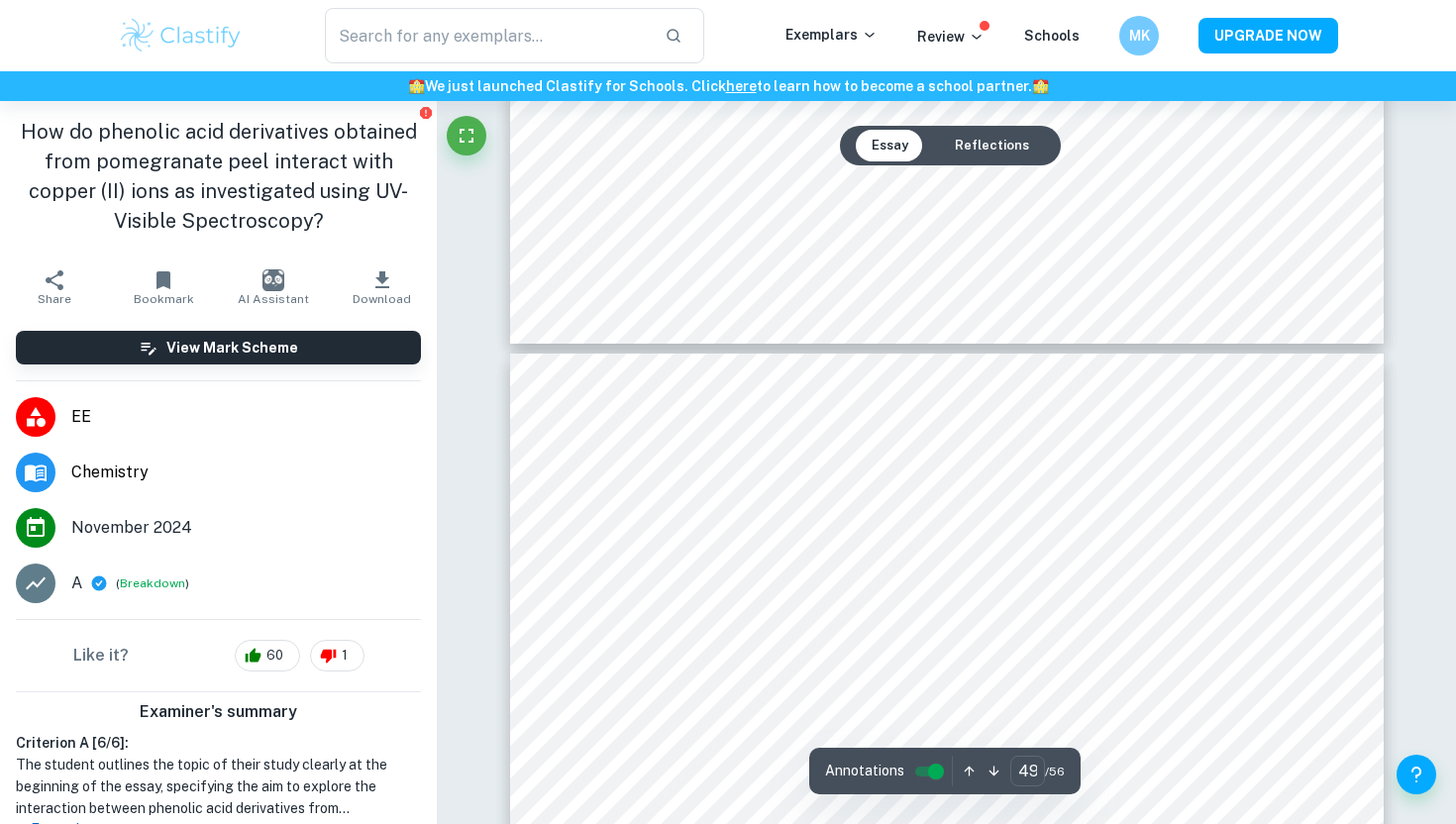 type on "50" 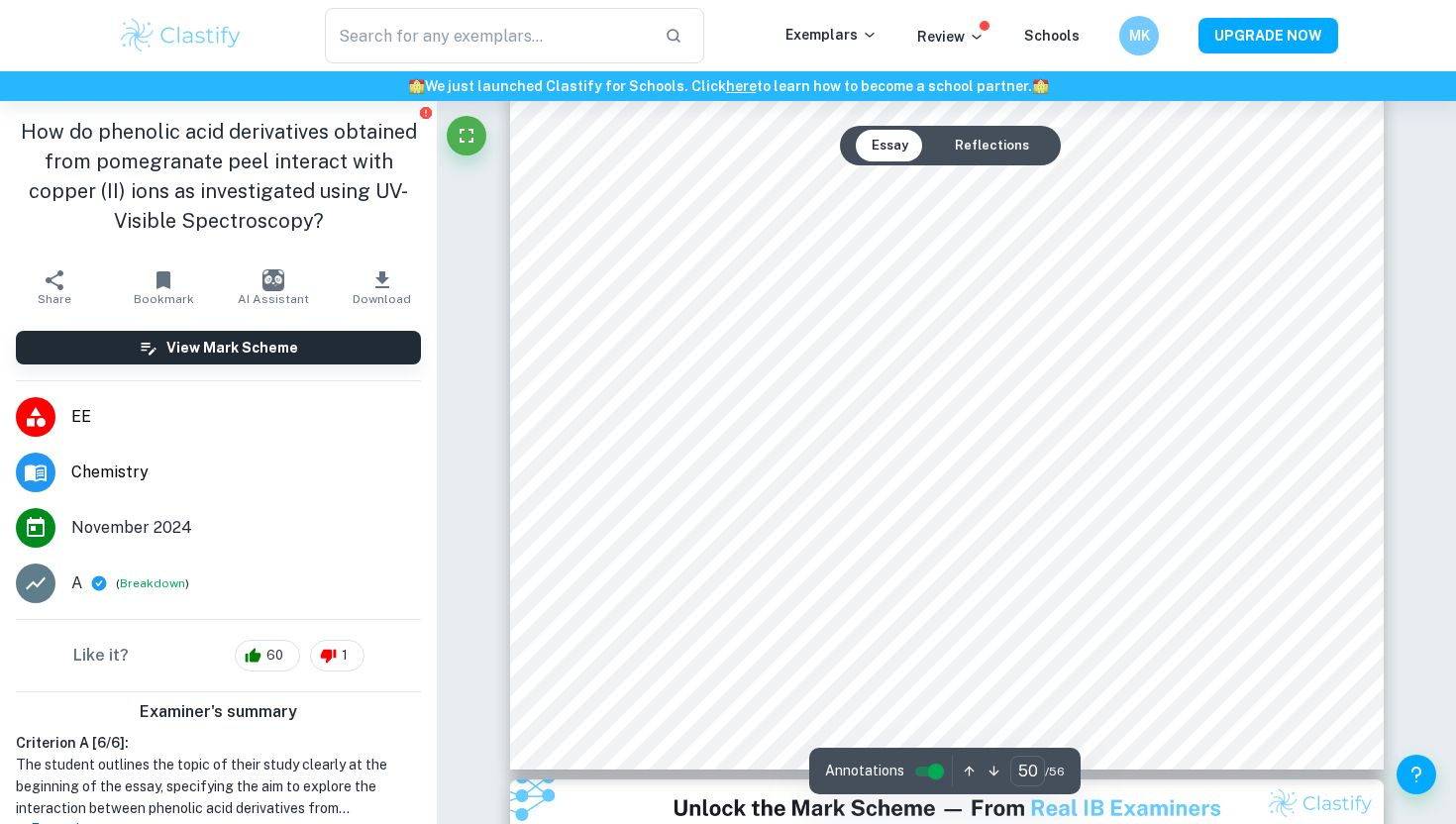 scroll, scrollTop: 63039, scrollLeft: 0, axis: vertical 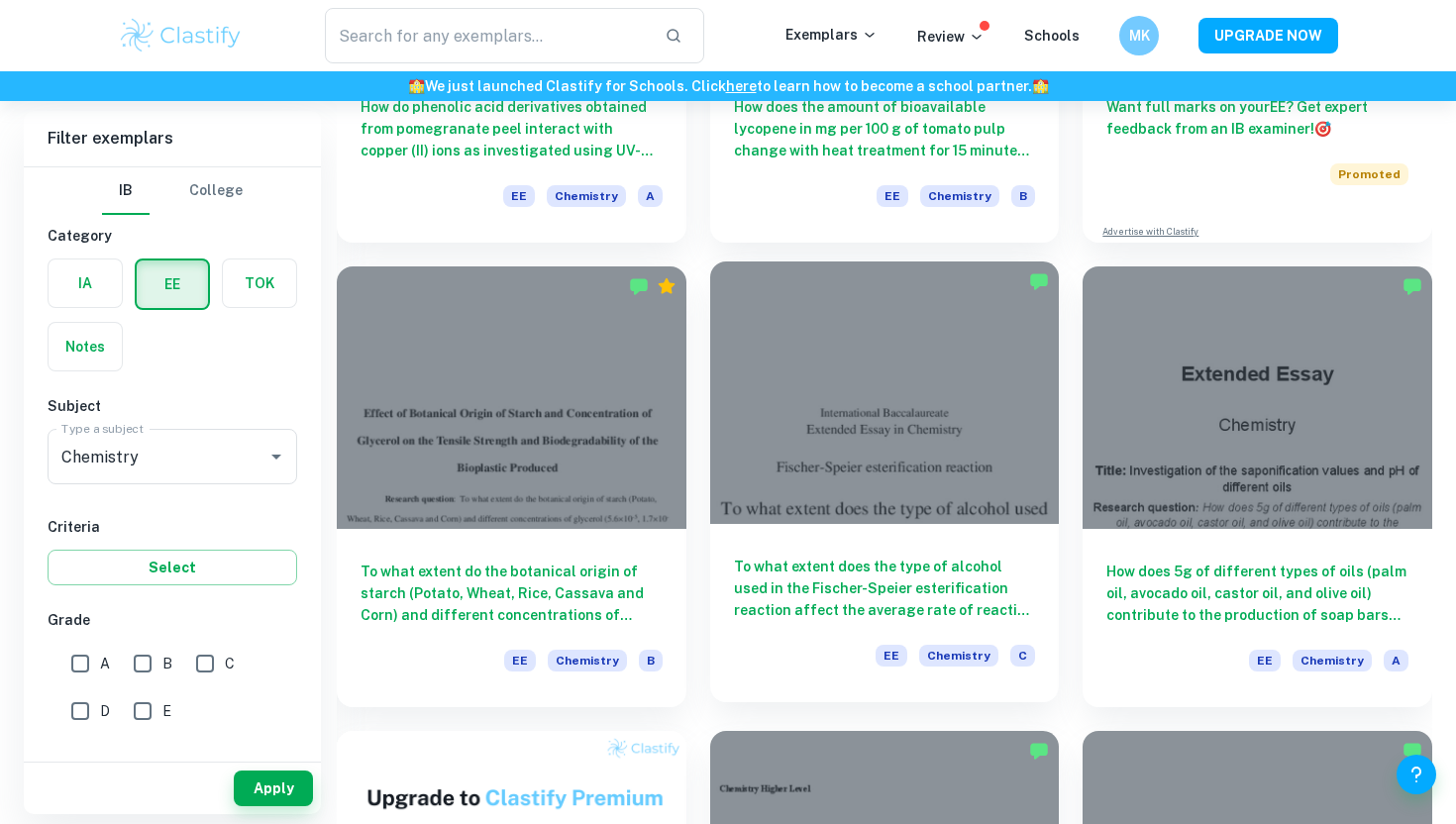 click on "To what extent does the type of alcohol used in the Fischer-Speier esterification reaction affect the average rate of reaction as measured through back titration." at bounding box center (884, 588) 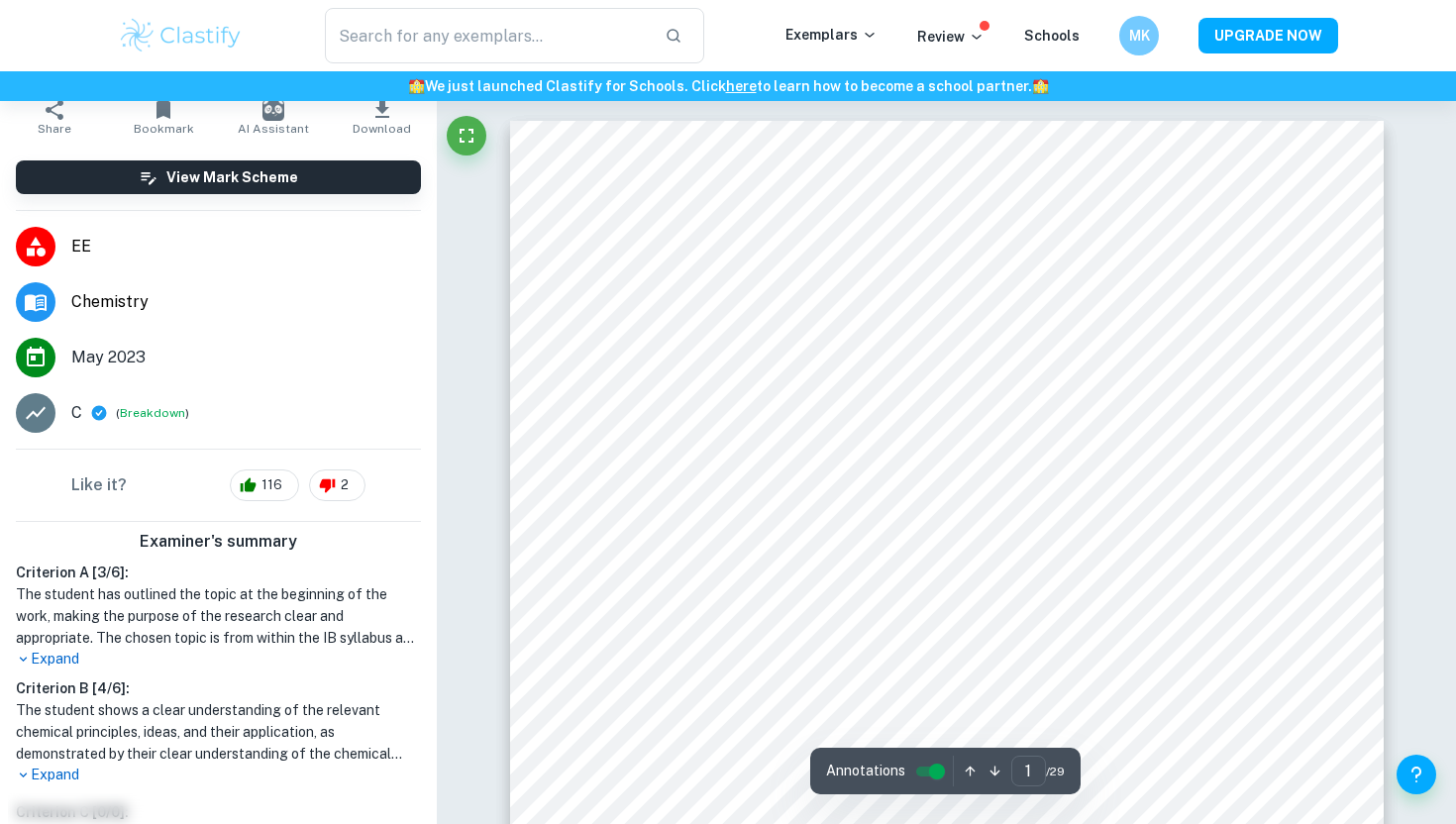 scroll, scrollTop: 342, scrollLeft: 0, axis: vertical 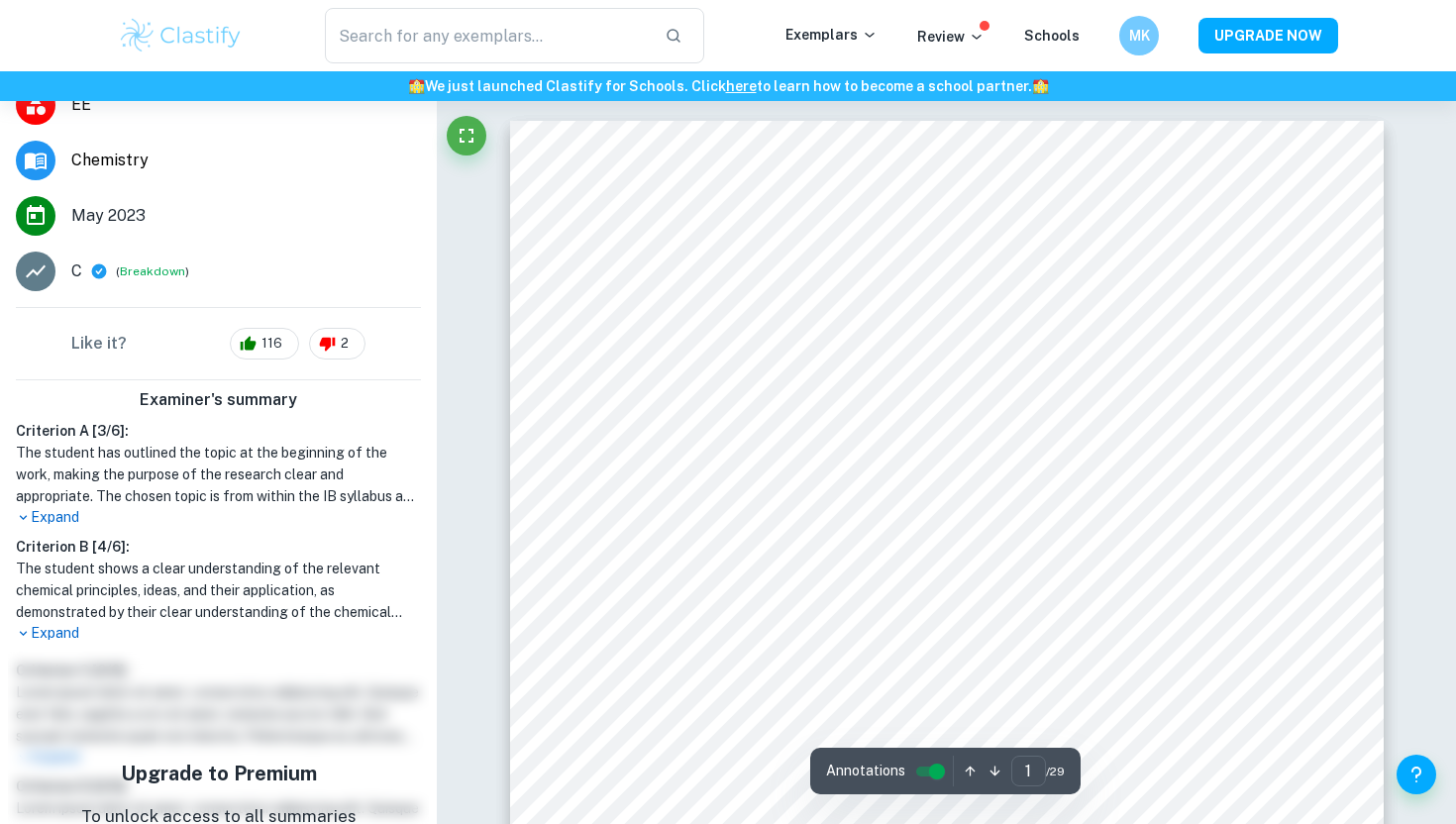 click on "Expand" at bounding box center (218, 517) 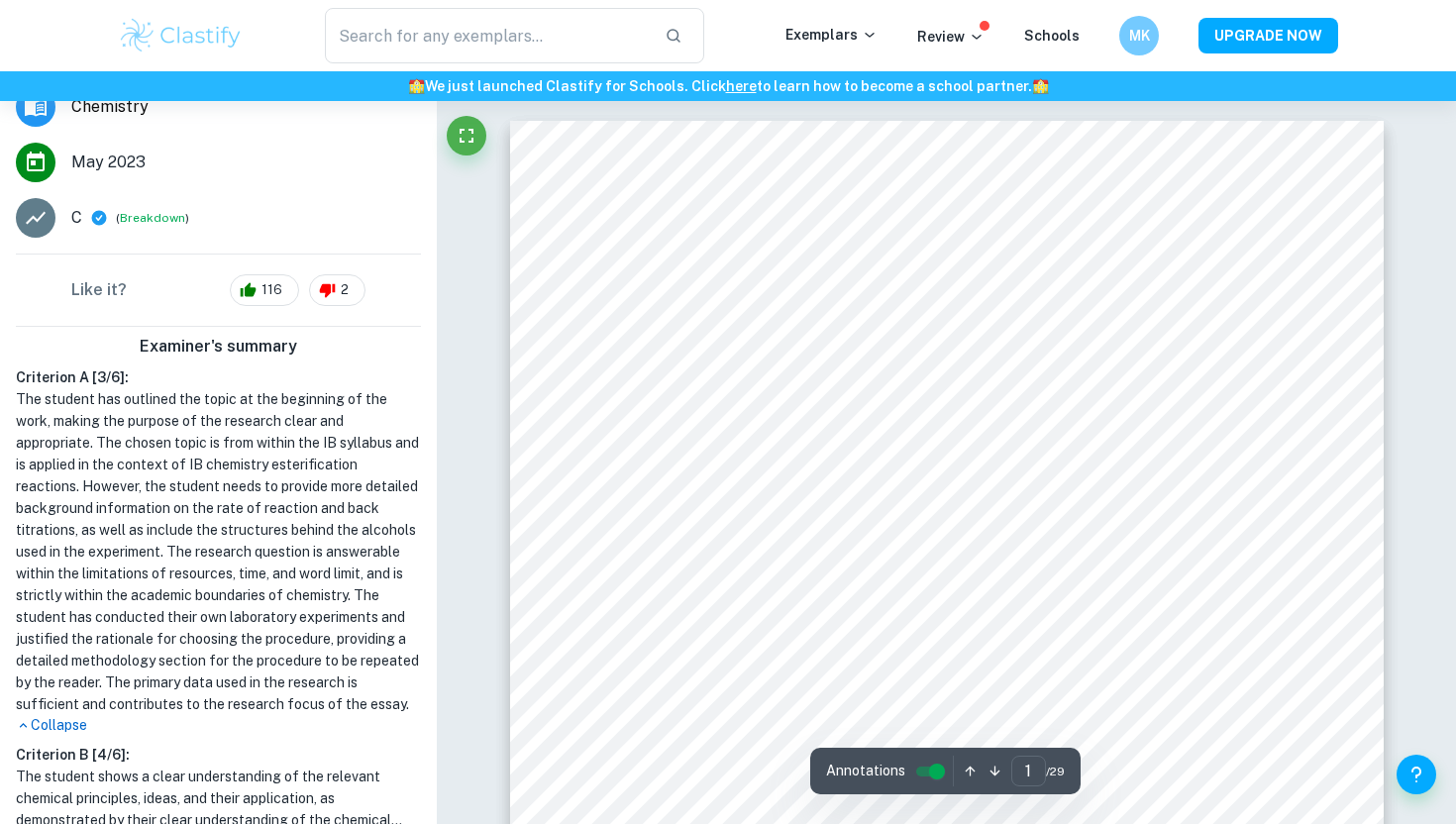 scroll, scrollTop: 410, scrollLeft: 0, axis: vertical 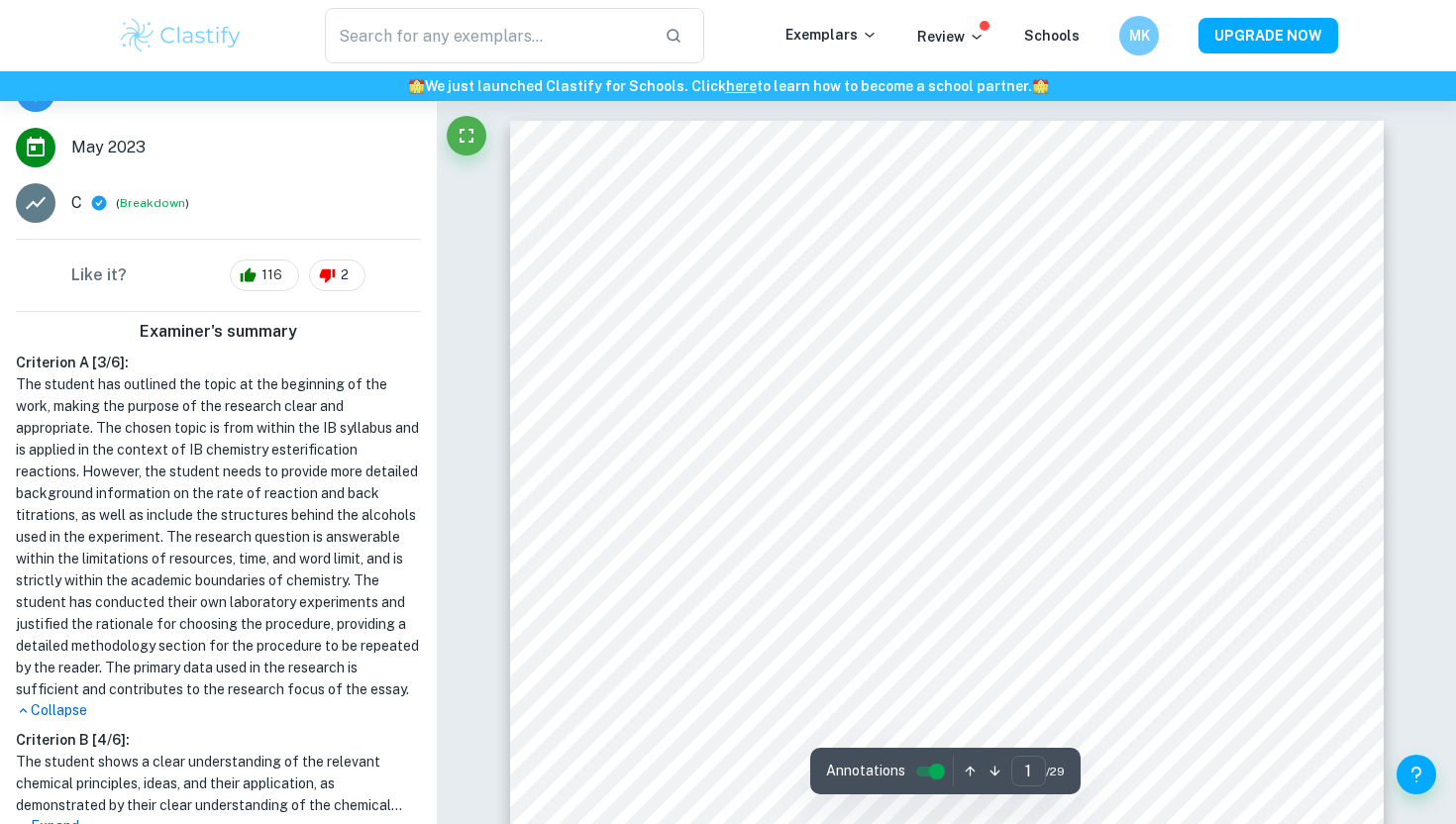 click on "The student has outlined the topic at the beginning of the work, making the purpose of the research clear and appropriate. The chosen topic is from within the IB syllabus and is applied in the context of IB chemistry esterification reactions. However, the student needs to provide more detailed background information on the rate of reaction and back titrations, as well as include the structures behind the alcohols used in the experiment. The research question is answerable within the limitations of resources, time, and word limit, and is strictly within the academic boundaries of chemistry. The student has conducted their own laboratory experiments and justified the rationale for choosing the procedure, providing a detailed methodology section for the procedure to be repeated by the reader. The primary data used in the research is sufficient and contributes to the research focus of the essay." at bounding box center [218, 537] 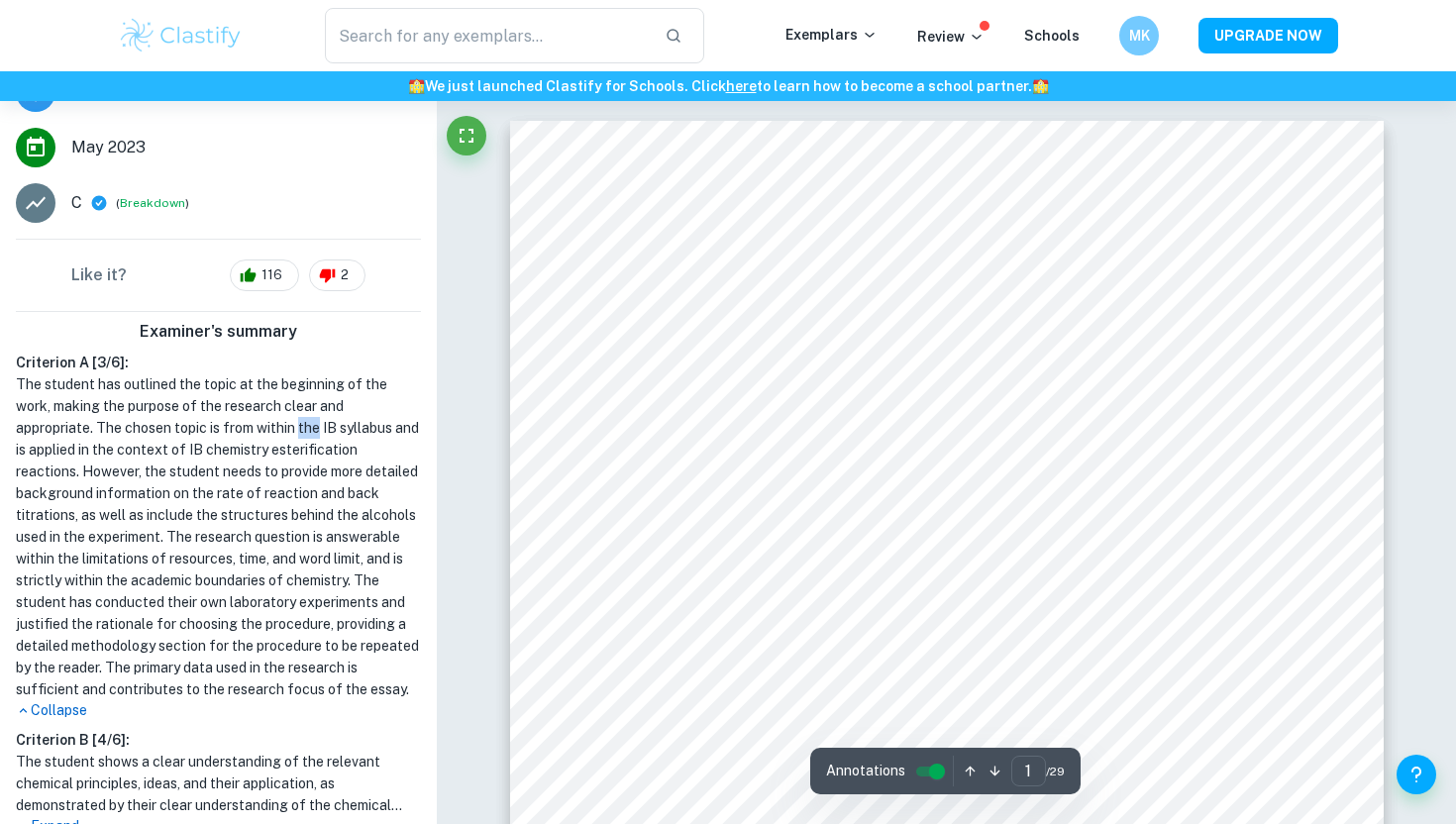 click on "The student has outlined the topic at the beginning of the work, making the purpose of the research clear and appropriate. The chosen topic is from within the IB syllabus and is applied in the context of IB chemistry esterification reactions. However, the student needs to provide more detailed background information on the rate of reaction and back titrations, as well as include the structures behind the alcohols used in the experiment. The research question is answerable within the limitations of resources, time, and word limit, and is strictly within the academic boundaries of chemistry. The student has conducted their own laboratory experiments and justified the rationale for choosing the procedure, providing a detailed methodology section for the procedure to be repeated by the reader. The primary data used in the research is sufficient and contributes to the research focus of the essay." at bounding box center (218, 537) 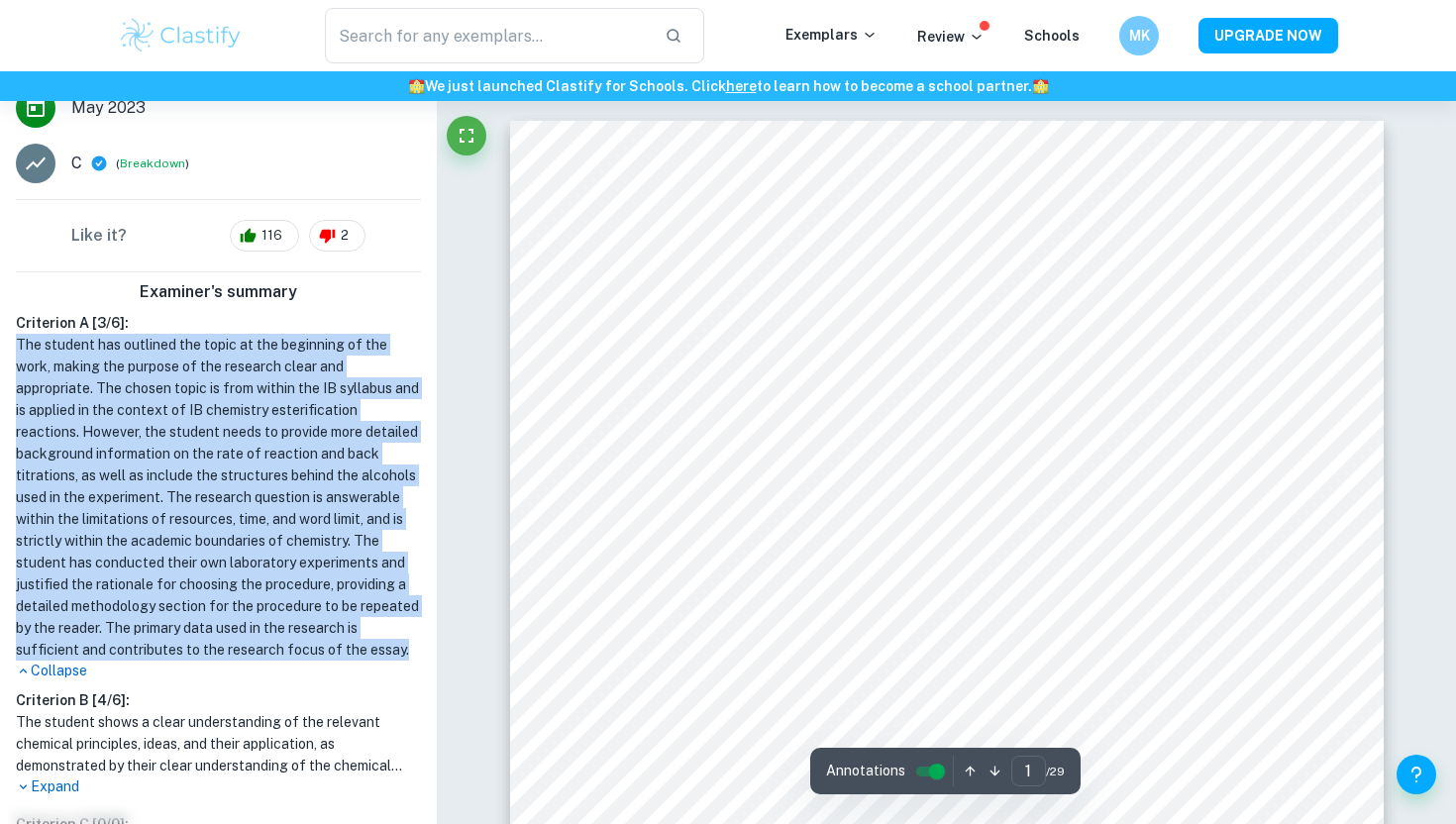 scroll, scrollTop: 452, scrollLeft: 0, axis: vertical 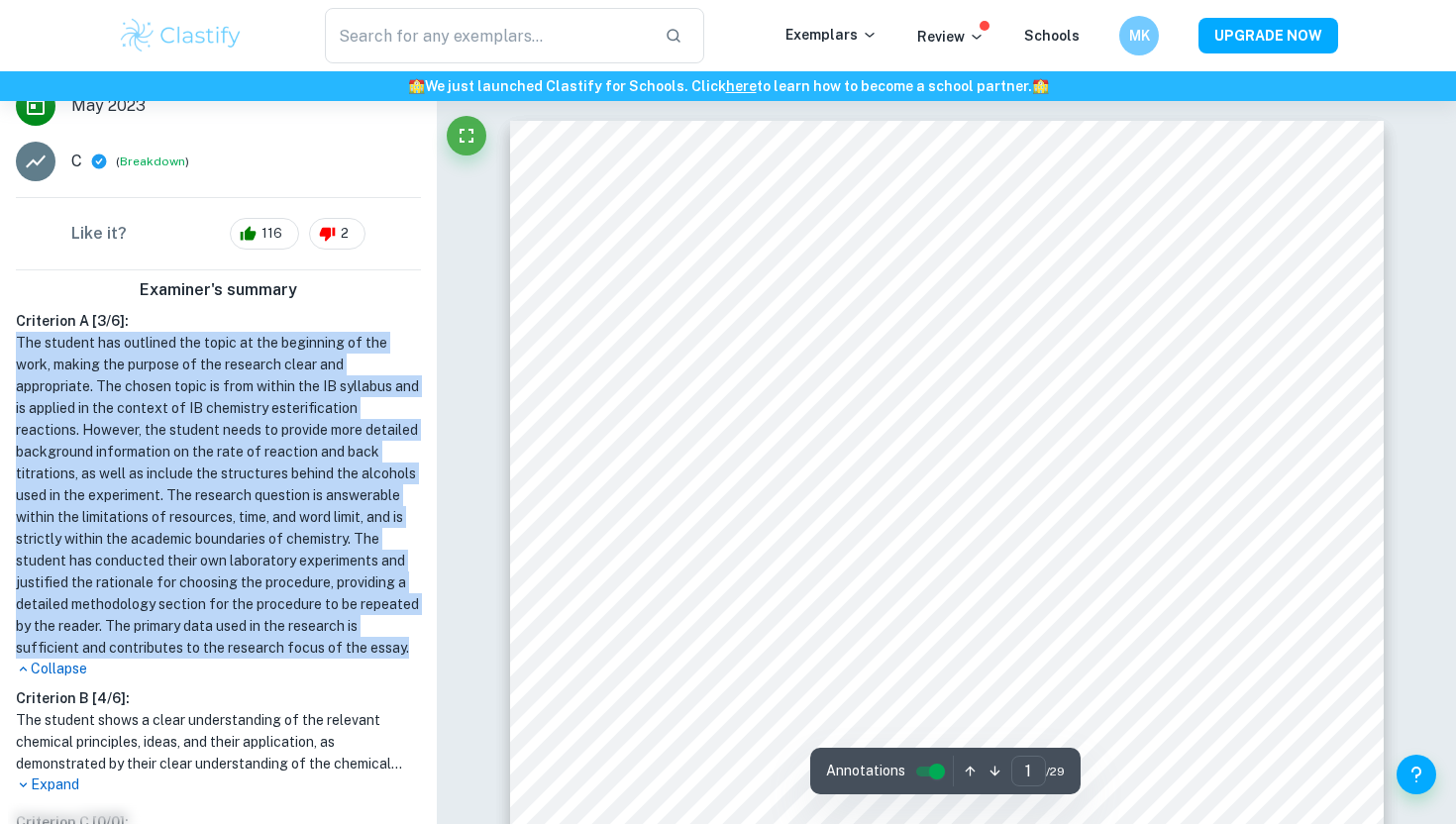 click on "The student has outlined the topic at the beginning of the work, making the purpose of the research clear and appropriate. The chosen topic is from within the IB syllabus and is applied in the context of IB chemistry esterification reactions. However, the student needs to provide more detailed background information on the rate of reaction and back titrations, as well as include the structures behind the alcohols used in the experiment. The research question is answerable within the limitations of resources, time, and word limit, and is strictly within the academic boundaries of chemistry. The student has conducted their own laboratory experiments and justified the rationale for choosing the procedure, providing a detailed methodology section for the procedure to be repeated by the reader. The primary data used in the research is sufficient and contributes to the research focus of the essay." at bounding box center (218, 495) 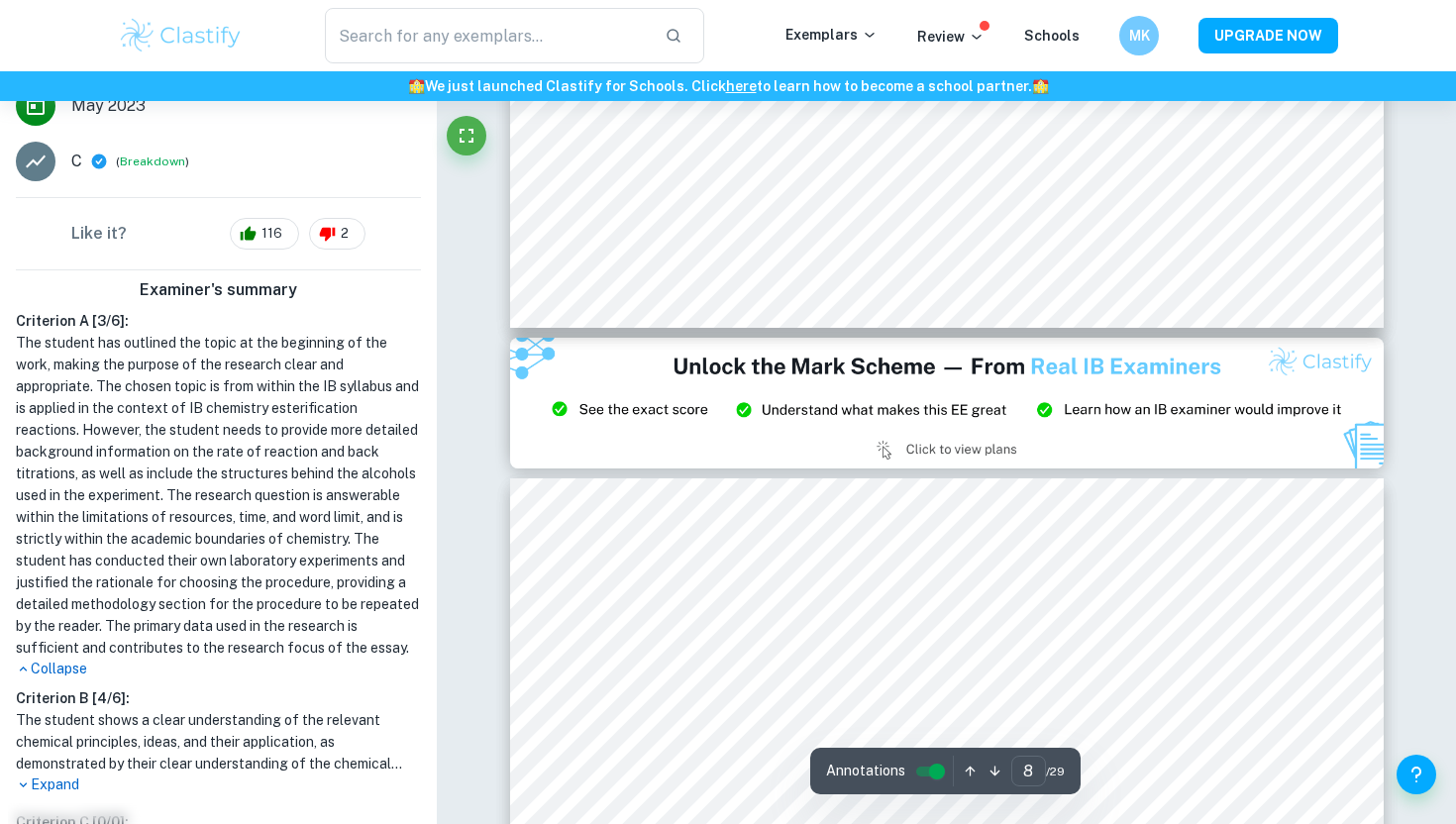 scroll, scrollTop: 9481, scrollLeft: 0, axis: vertical 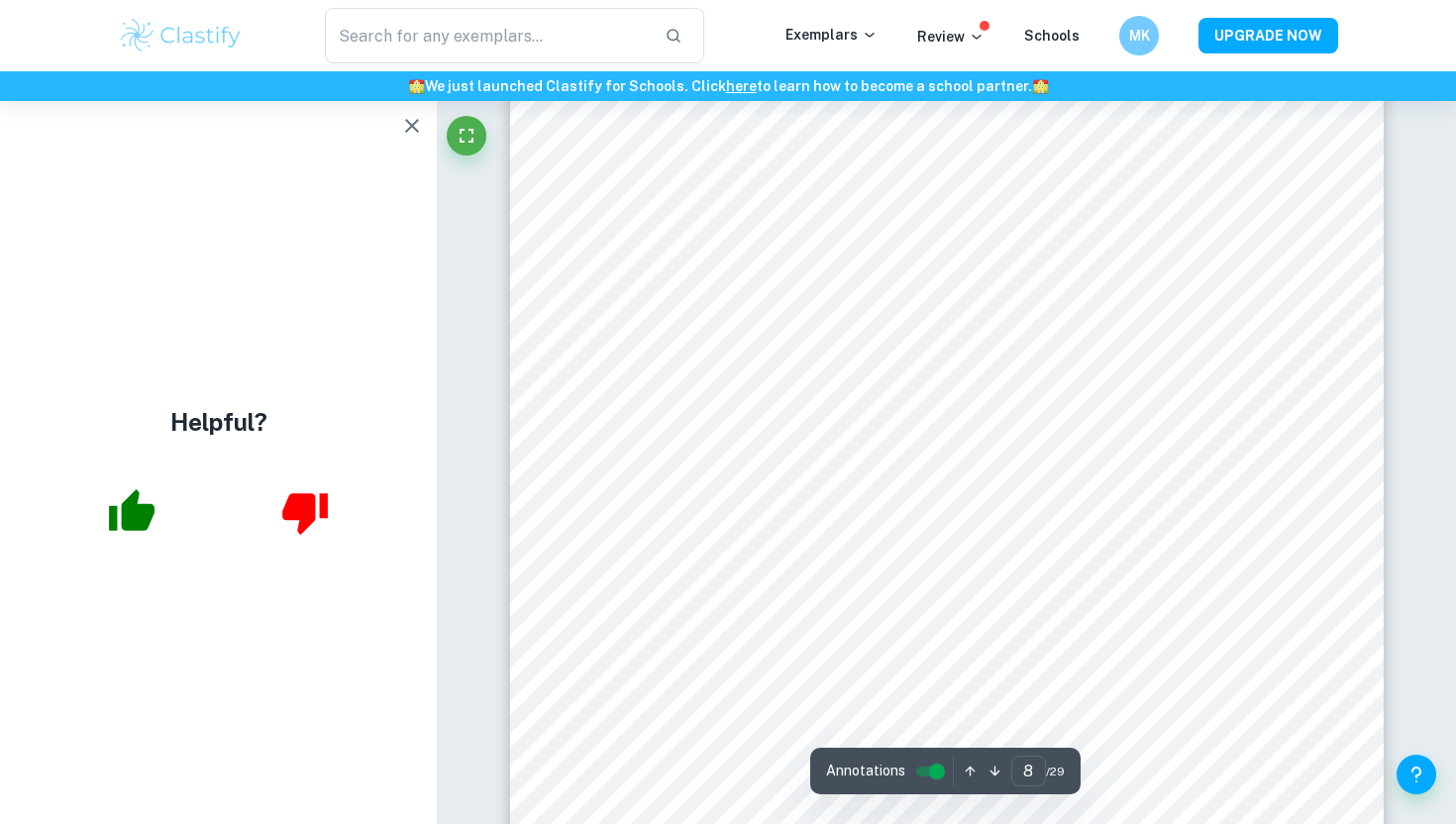 click 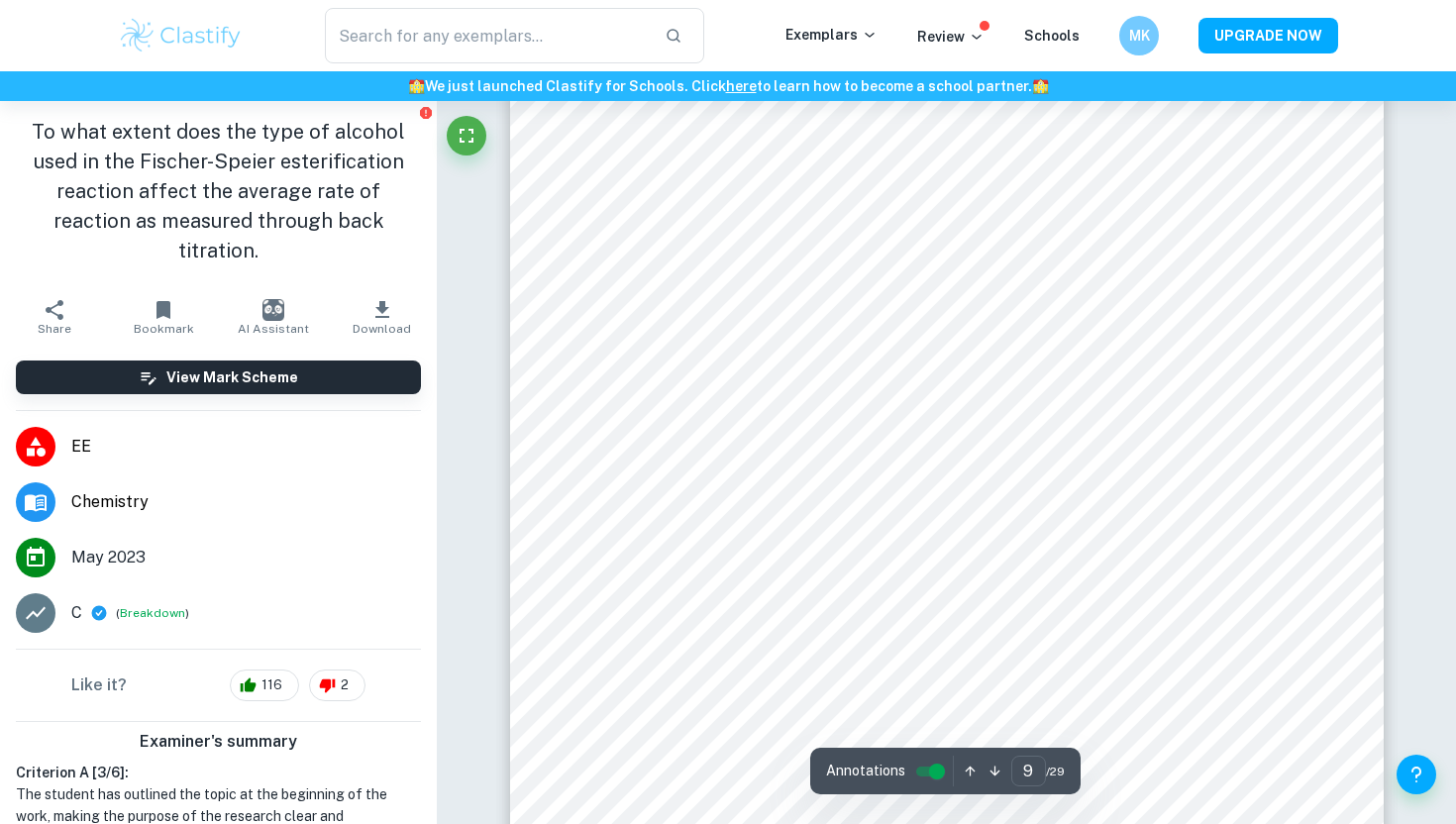 scroll, scrollTop: 10849, scrollLeft: 0, axis: vertical 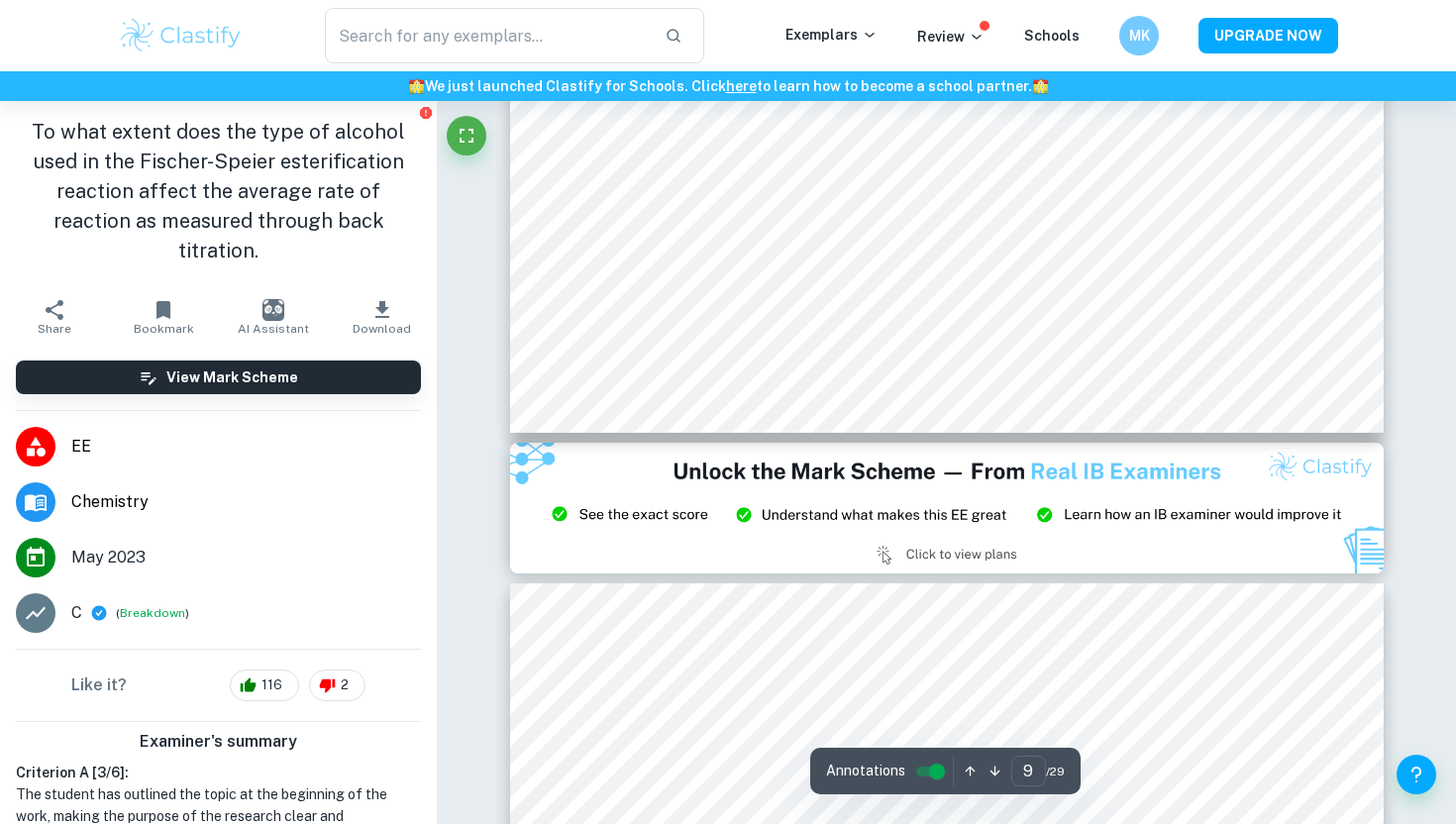 type on "8" 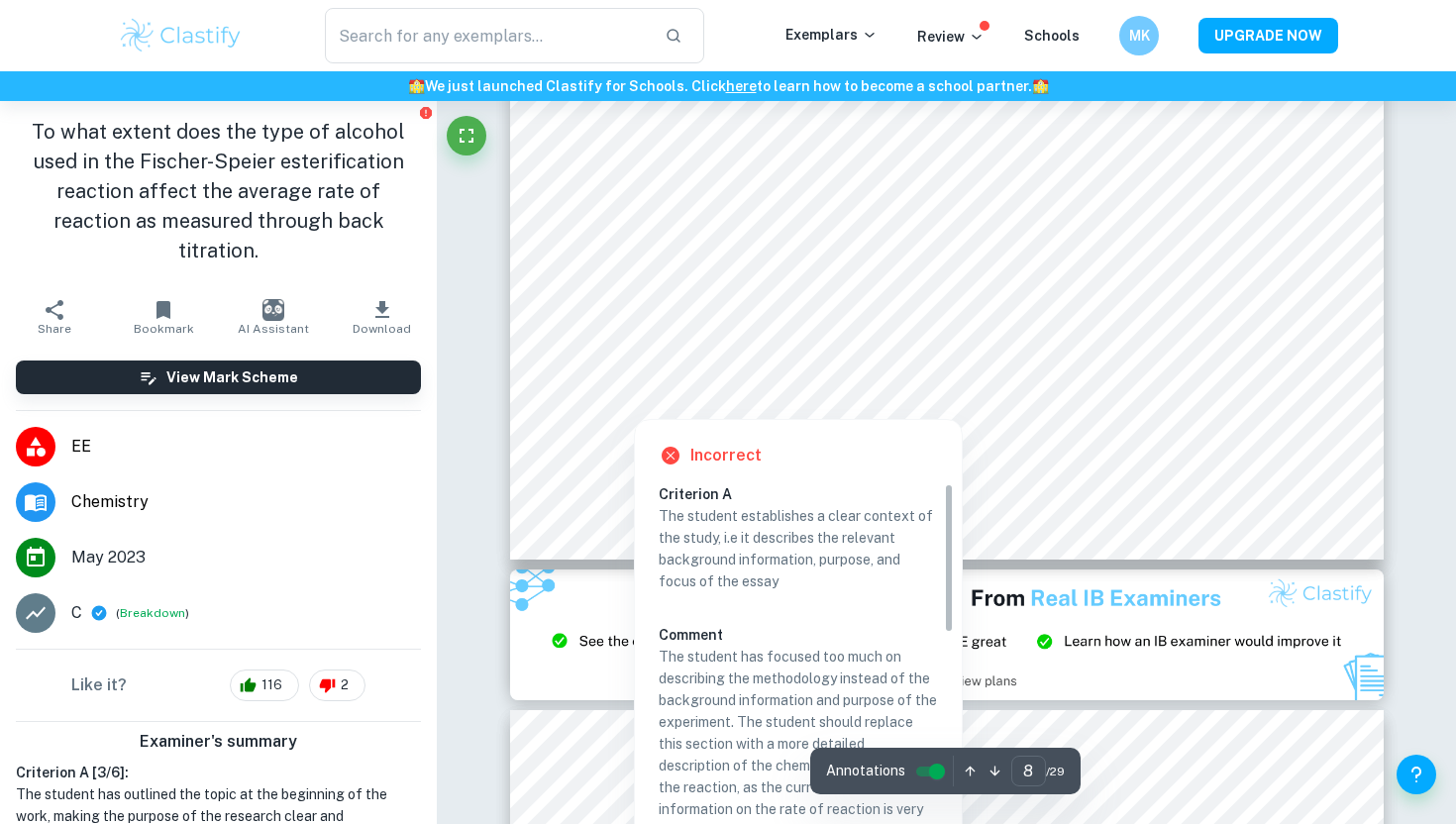 scroll, scrollTop: 9795, scrollLeft: 0, axis: vertical 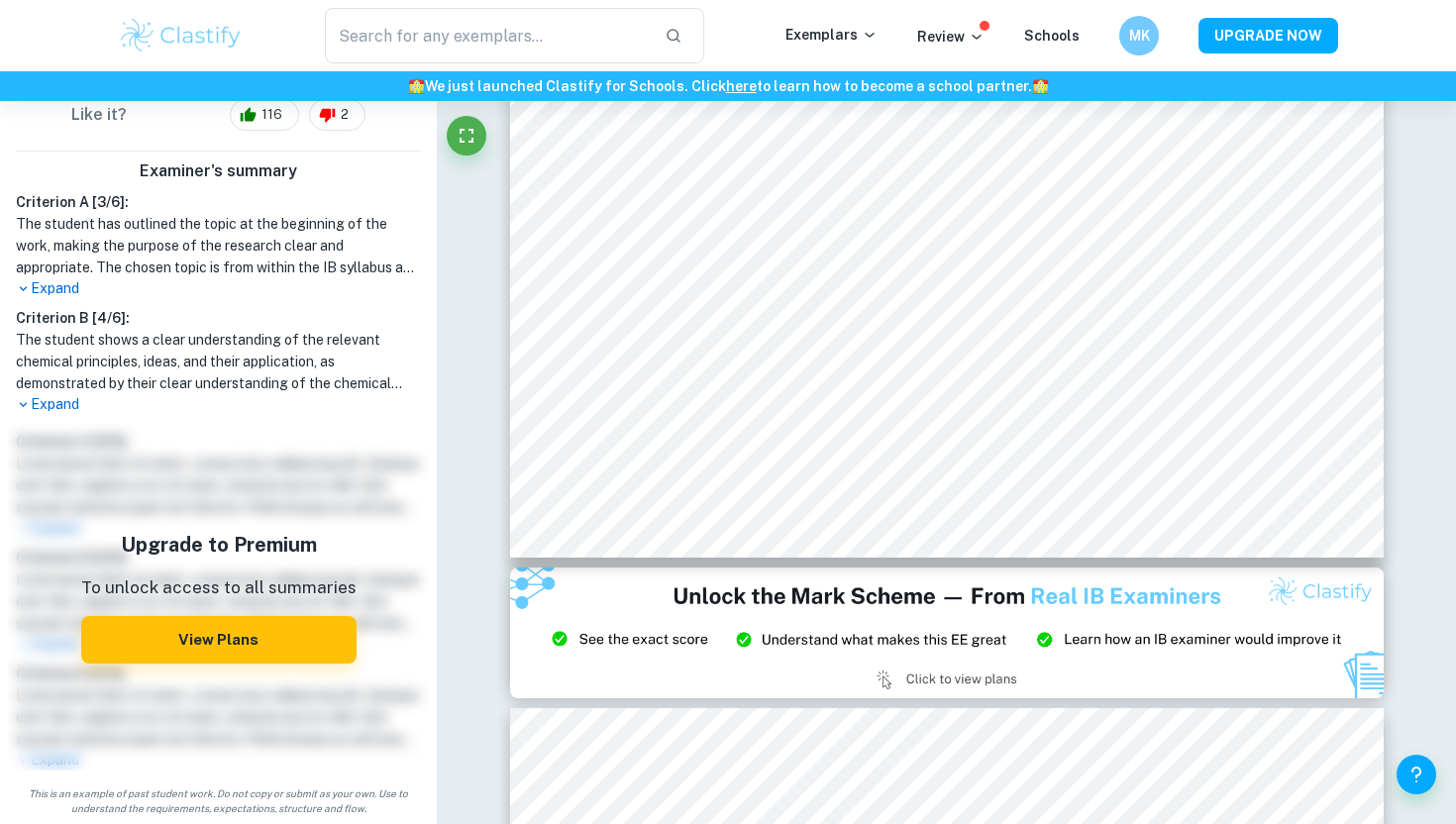 click on "The student shows a clear understanding of the relevant chemical principles, ideas, and their application, as demonstrated by their clear understanding of the chemical principles behind the Fischer-Speier esterification reaction and the clear presentation of reaction mechanisms. The application of source material is relevant and appropriate to the research question, and the material is effectively referenced and incorporated in the essay’s body. The student also effectively explains technical and subject-specific terms and uses them correctly, demonstrating knowledge and understanding of the topic. However, the student needs to provide more background information about the techniques chosen for the analysis and ensure that the tone and register of the essay are analytical and academic, rather than informal. Additionally, the student is advised to find more scientific literature to strengthen the essay and to avoid predominantly using Internet sources." at bounding box center [218, 361] 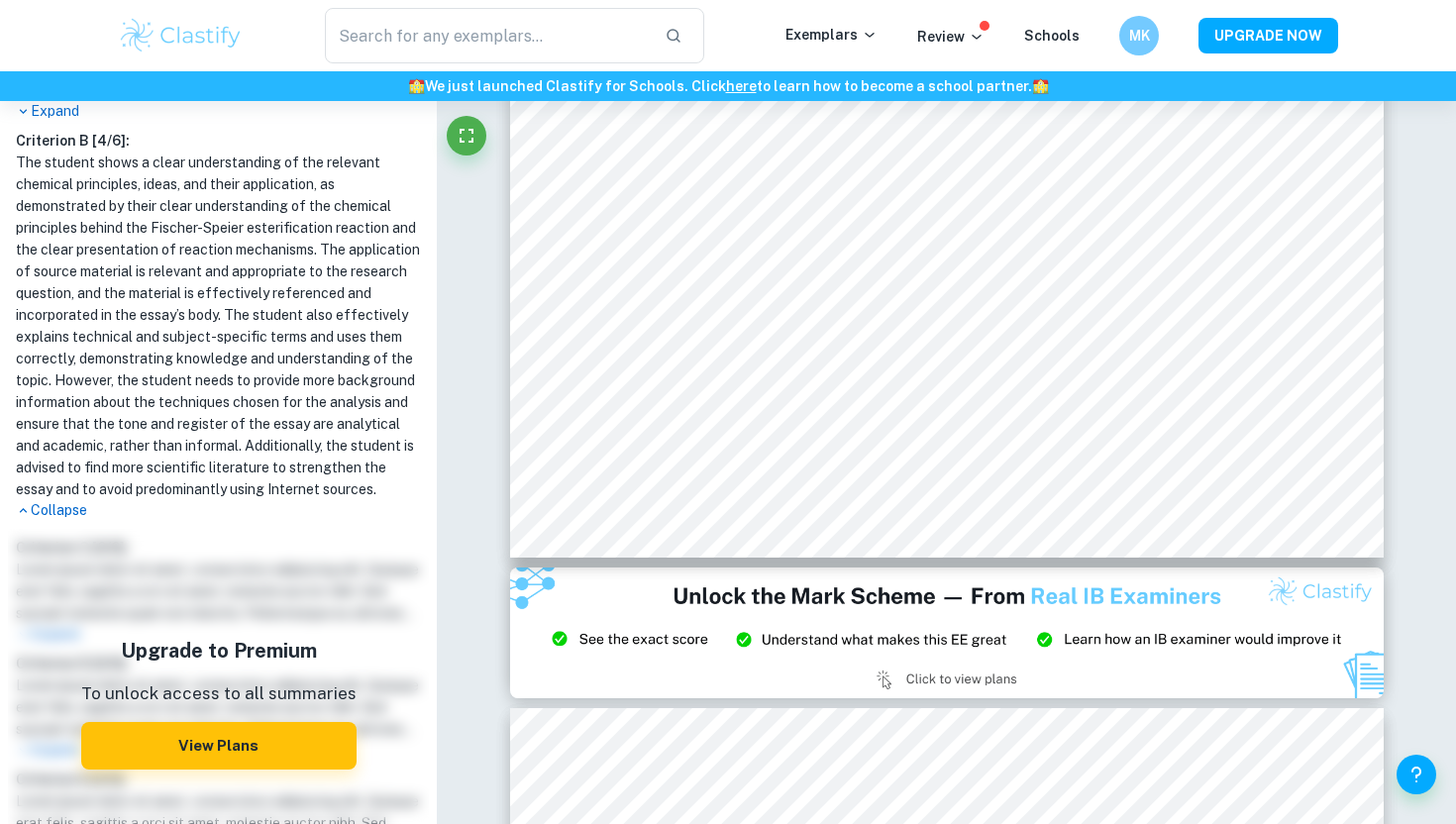 scroll, scrollTop: 761, scrollLeft: 0, axis: vertical 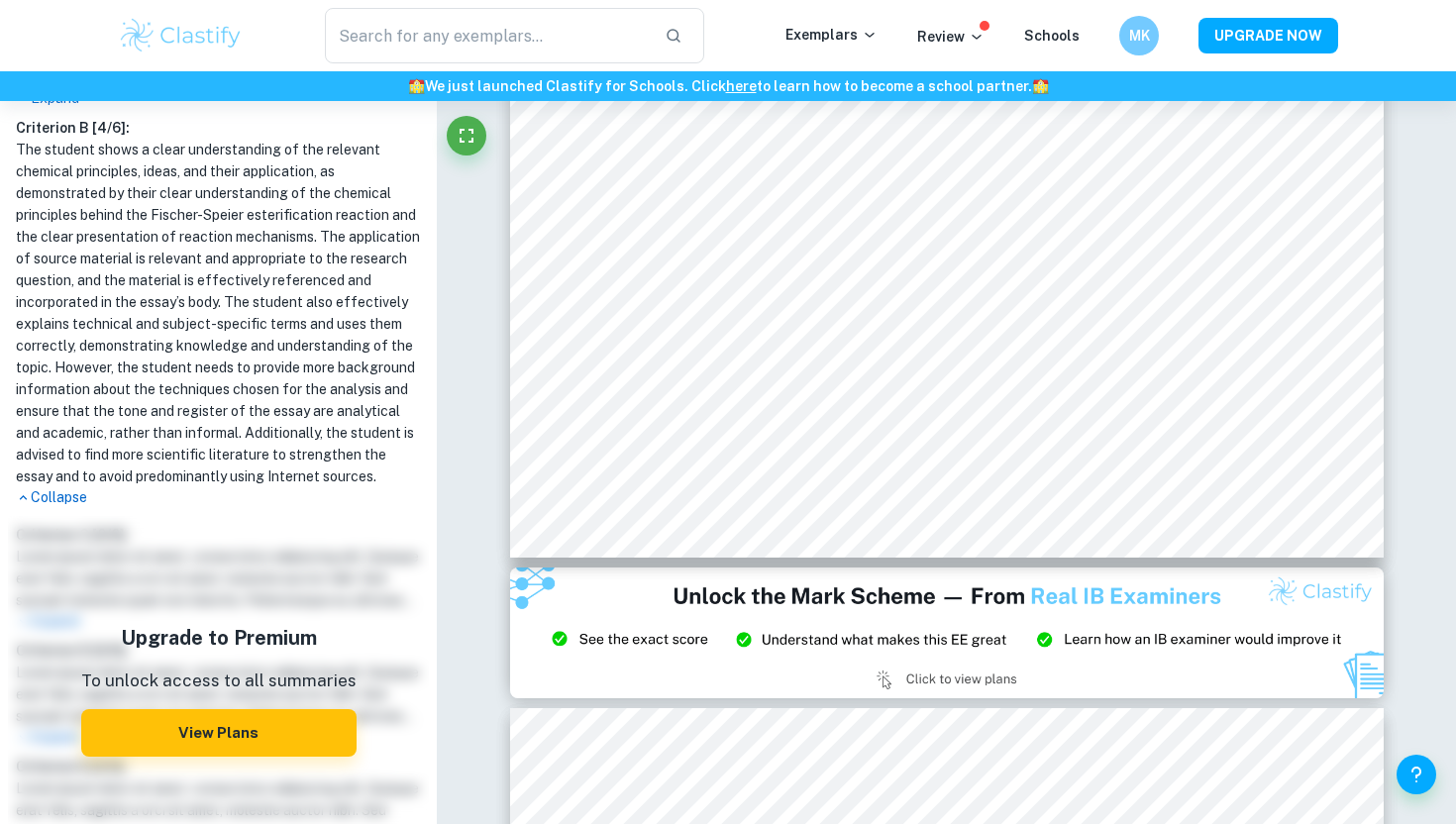 click on "The student shows a clear understanding of the relevant chemical principles, ideas, and their application, as demonstrated by their clear understanding of the chemical principles behind the Fischer-Speier esterification reaction and the clear presentation of reaction mechanisms. The application of source material is relevant and appropriate to the research question, and the material is effectively referenced and incorporated in the essay’s body. The student also effectively explains technical and subject-specific terms and uses them correctly, demonstrating knowledge and understanding of the topic. However, the student needs to provide more background information about the techniques chosen for the analysis and ensure that the tone and register of the essay are analytical and academic, rather than informal. Additionally, the student is advised to find more scientific literature to strengthen the essay and to avoid predominantly using Internet sources." at bounding box center (218, 313) 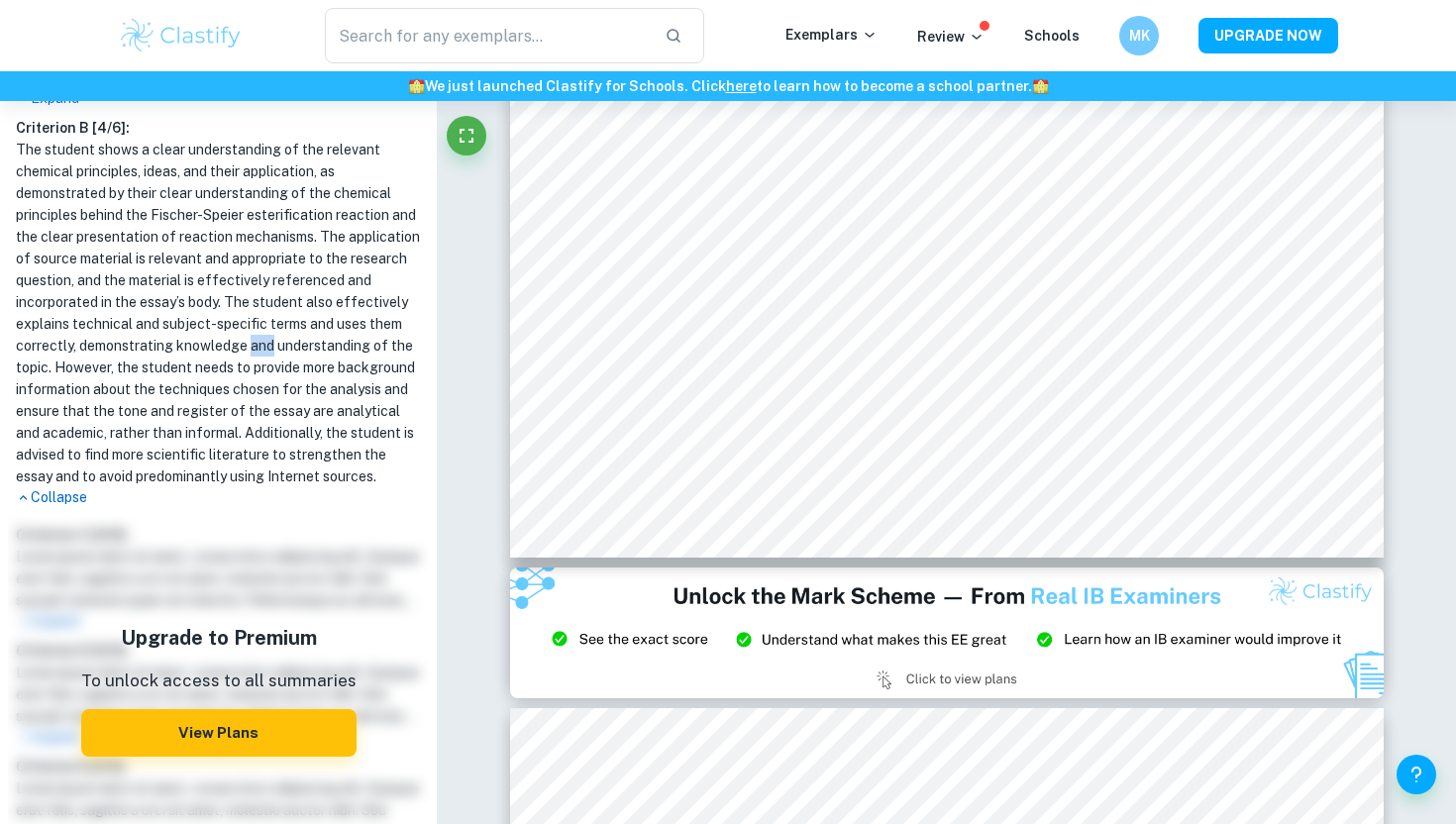click on "The student shows a clear understanding of the relevant chemical principles, ideas, and their application, as demonstrated by their clear understanding of the chemical principles behind the Fischer-Speier esterification reaction and the clear presentation of reaction mechanisms. The application of source material is relevant and appropriate to the research question, and the material is effectively referenced and incorporated in the essay’s body. The student also effectively explains technical and subject-specific terms and uses them correctly, demonstrating knowledge and understanding of the topic. However, the student needs to provide more background information about the techniques chosen for the analysis and ensure that the tone and register of the essay are analytical and academic, rather than informal. Additionally, the student is advised to find more scientific literature to strengthen the essay and to avoid predominantly using Internet sources." at bounding box center [218, 313] 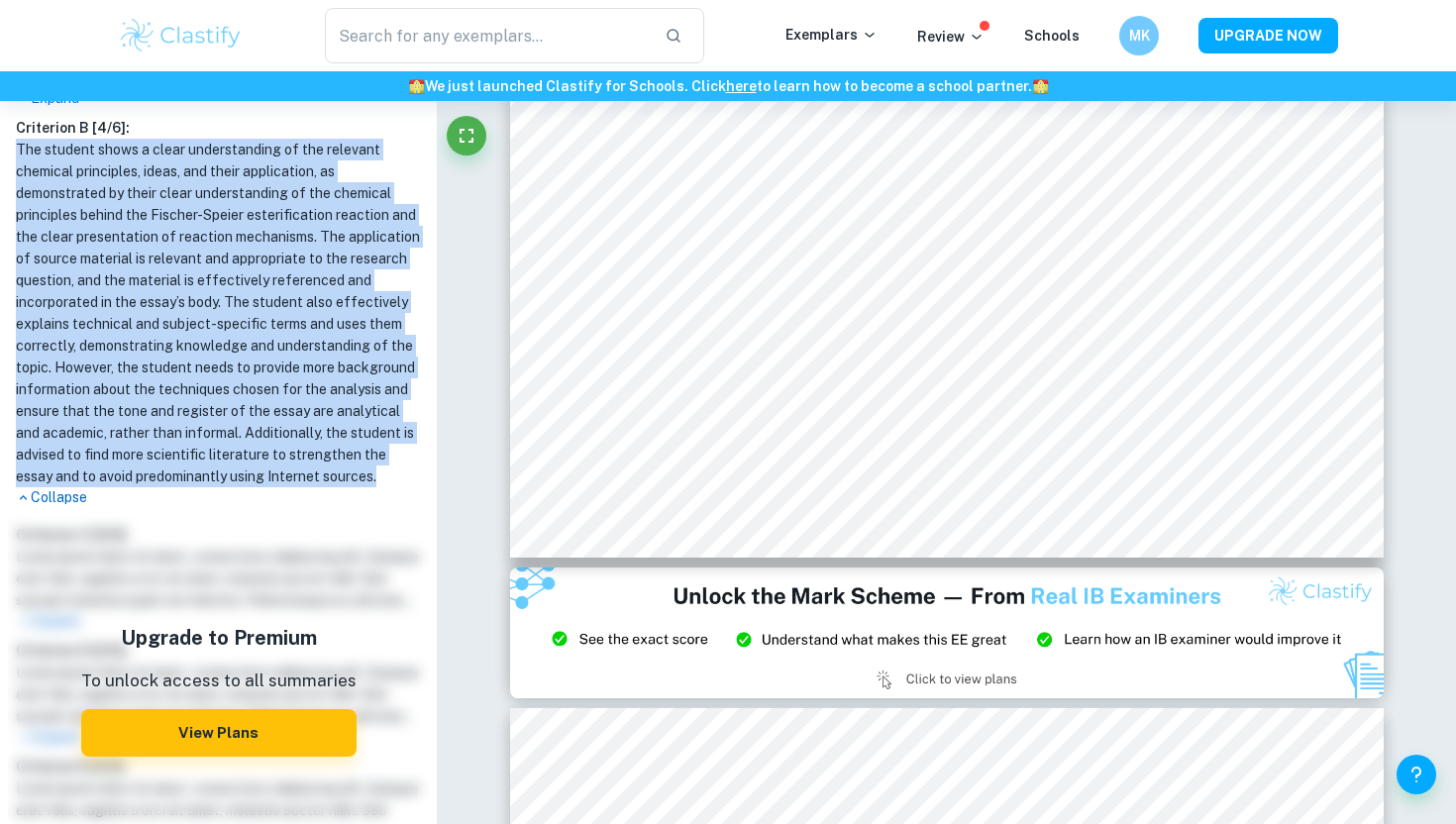 click on "The student shows a clear understanding of the relevant chemical principles, ideas, and their application, as demonstrated by their clear understanding of the chemical principles behind the Fischer-Speier esterification reaction and the clear presentation of reaction mechanisms. The application of source material is relevant and appropriate to the research question, and the material is effectively referenced and incorporated in the essay’s body. The student also effectively explains technical and subject-specific terms and uses them correctly, demonstrating knowledge and understanding of the topic. However, the student needs to provide more background information about the techniques chosen for the analysis and ensure that the tone and register of the essay are analytical and academic, rather than informal. Additionally, the student is advised to find more scientific literature to strengthen the essay and to avoid predominantly using Internet sources." at bounding box center [218, 313] 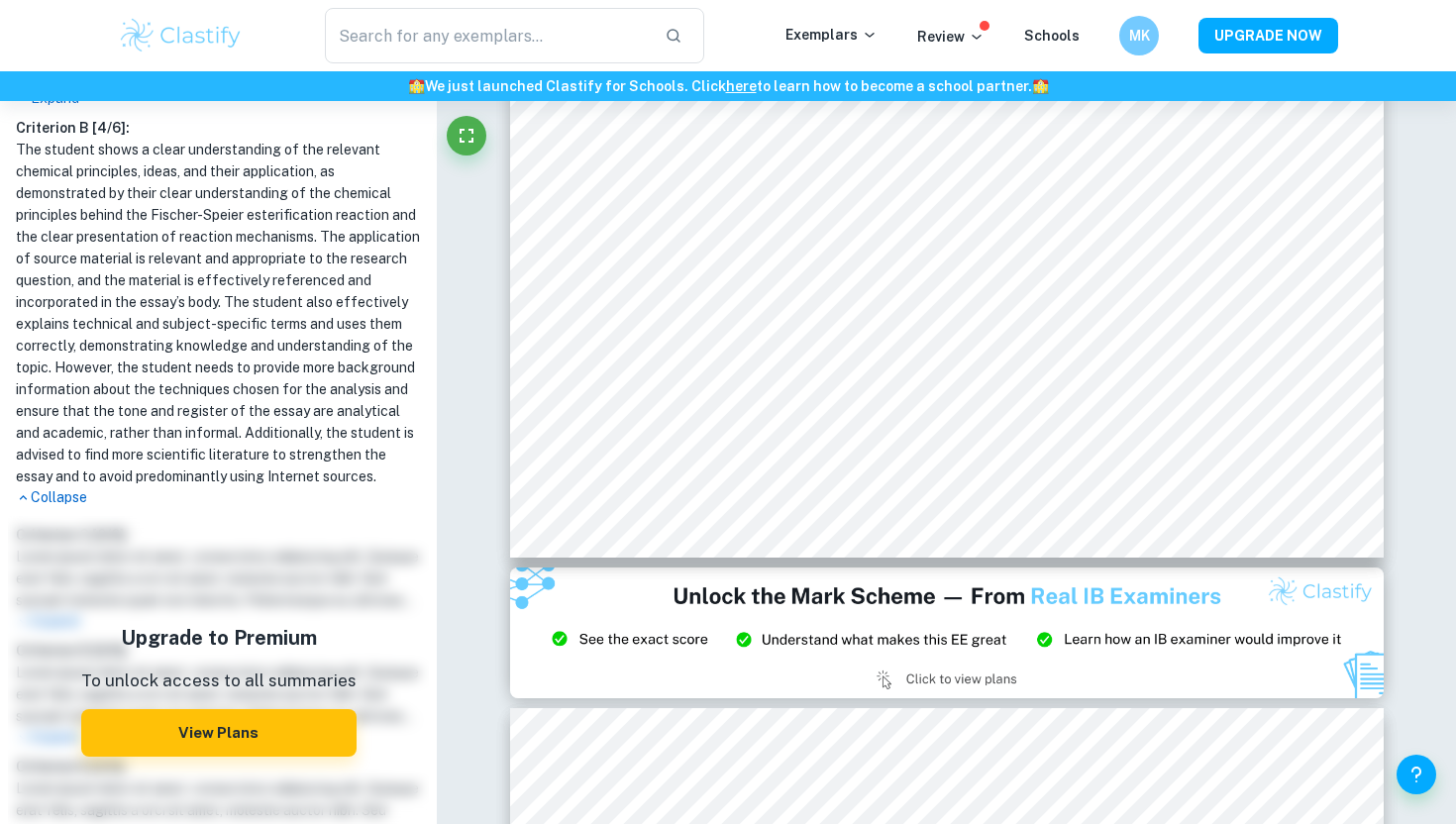 click on "The student shows a clear understanding of the relevant chemical principles, ideas, and their application, as demonstrated by their clear understanding of the chemical principles behind the Fischer-Speier esterification reaction and the clear presentation of reaction mechanisms. The application of source material is relevant and appropriate to the research question, and the material is effectively referenced and incorporated in the essay’s body. The student also effectively explains technical and subject-specific terms and uses them correctly, demonstrating knowledge and understanding of the topic. However, the student needs to provide more background information about the techniques chosen for the analysis and ensure that the tone and register of the essay are analytical and academic, rather than informal. Additionally, the student is advised to find more scientific literature to strengthen the essay and to avoid predominantly using Internet sources." at bounding box center (218, 313) 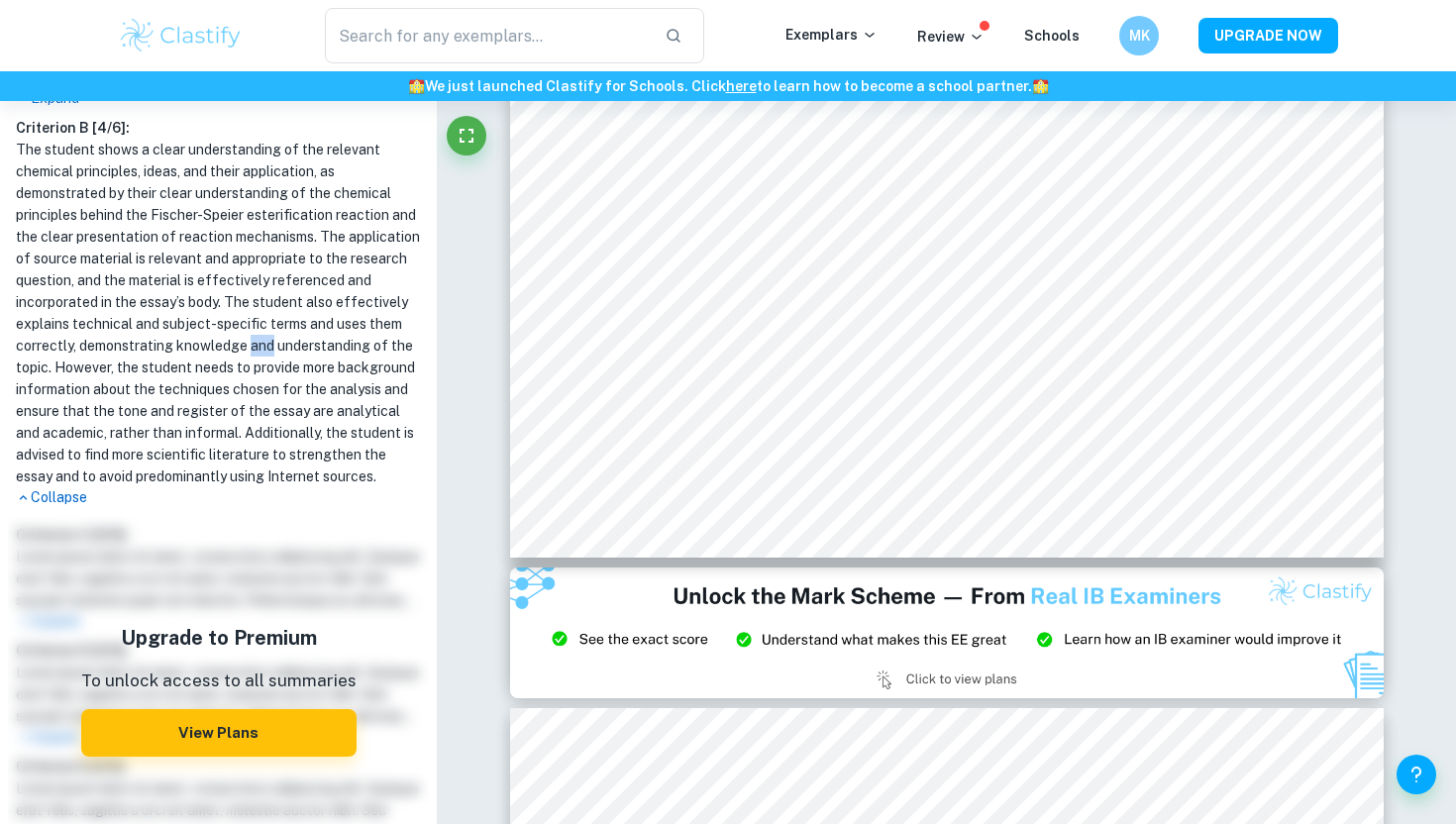 click on "The student shows a clear understanding of the relevant chemical principles, ideas, and their application, as demonstrated by their clear understanding of the chemical principles behind the Fischer-Speier esterification reaction and the clear presentation of reaction mechanisms. The application of source material is relevant and appropriate to the research question, and the material is effectively referenced and incorporated in the essay’s body. The student also effectively explains technical and subject-specific terms and uses them correctly, demonstrating knowledge and understanding of the topic. However, the student needs to provide more background information about the techniques chosen for the analysis and ensure that the tone and register of the essay are analytical and academic, rather than informal. Additionally, the student is advised to find more scientific literature to strengthen the essay and to avoid predominantly using Internet sources." at bounding box center (218, 313) 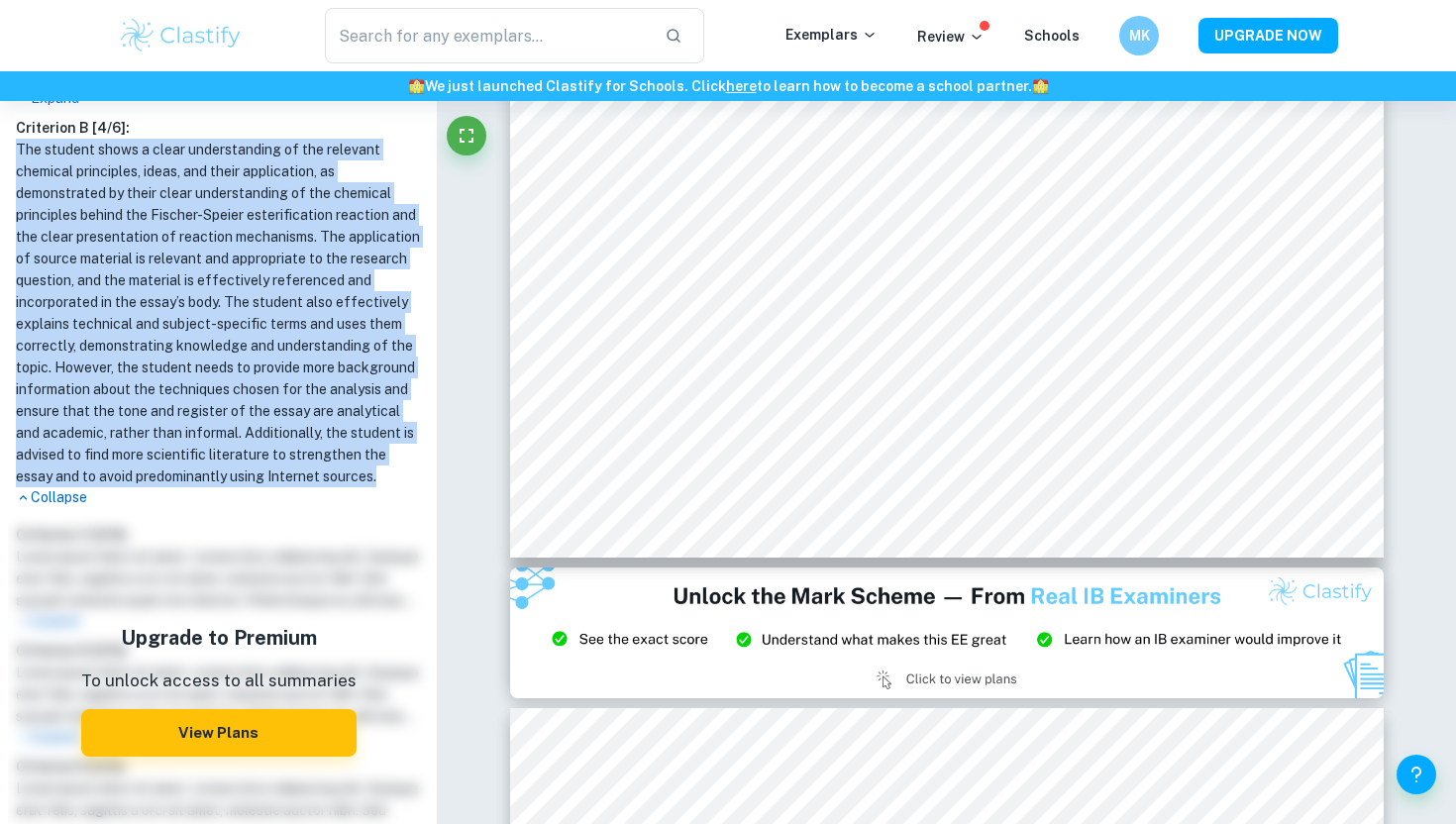 click on "The student shows a clear understanding of the relevant chemical principles, ideas, and their application, as demonstrated by their clear understanding of the chemical principles behind the Fischer-Speier esterification reaction and the clear presentation of reaction mechanisms. The application of source material is relevant and appropriate to the research question, and the material is effectively referenced and incorporated in the essay’s body. The student also effectively explains technical and subject-specific terms and uses them correctly, demonstrating knowledge and understanding of the topic. However, the student needs to provide more background information about the techniques chosen for the analysis and ensure that the tone and register of the essay are analytical and academic, rather than informal. Additionally, the student is advised to find more scientific literature to strengthen the essay and to avoid predominantly using Internet sources." at bounding box center (218, 313) 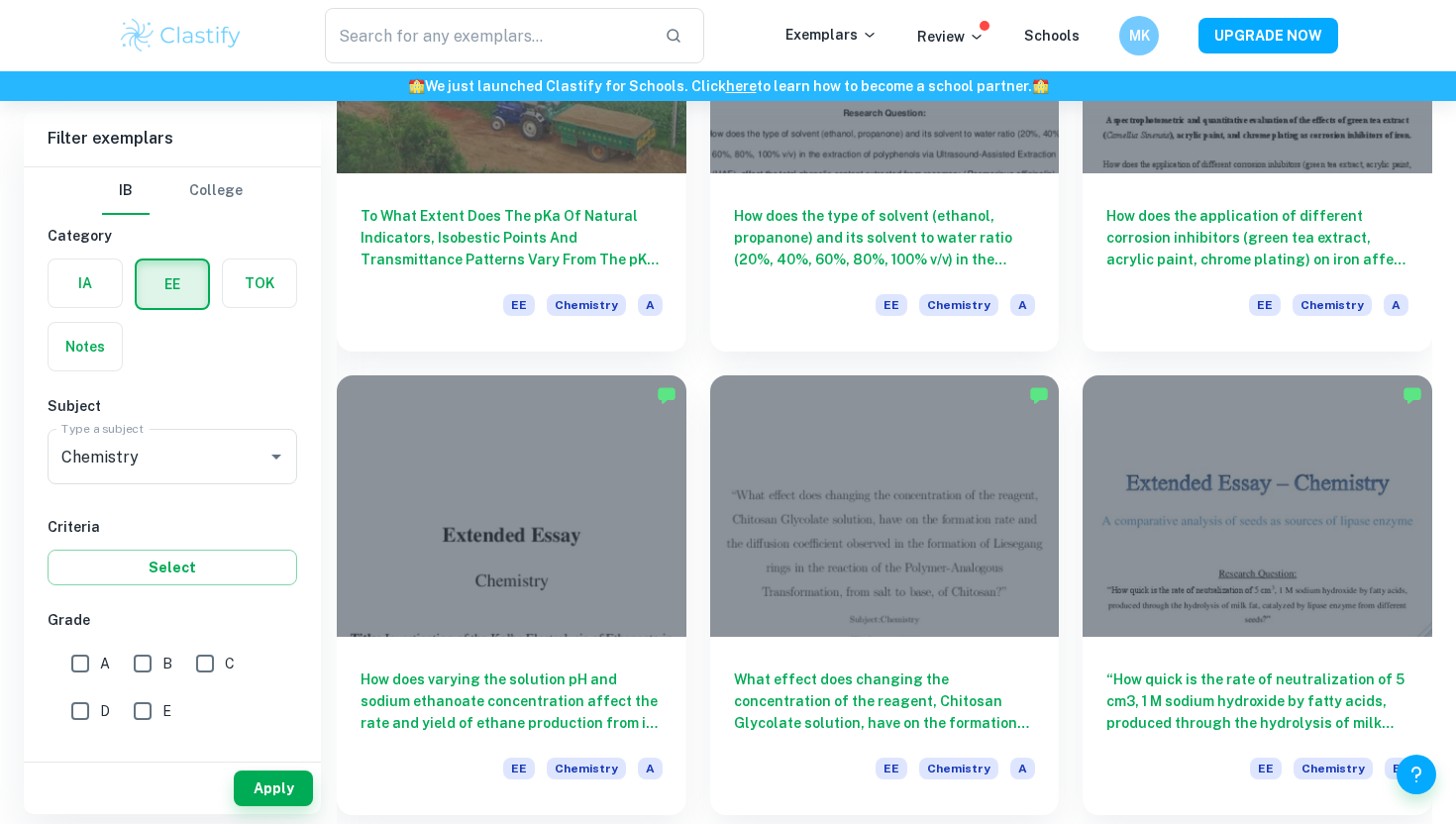 scroll, scrollTop: 1733, scrollLeft: 0, axis: vertical 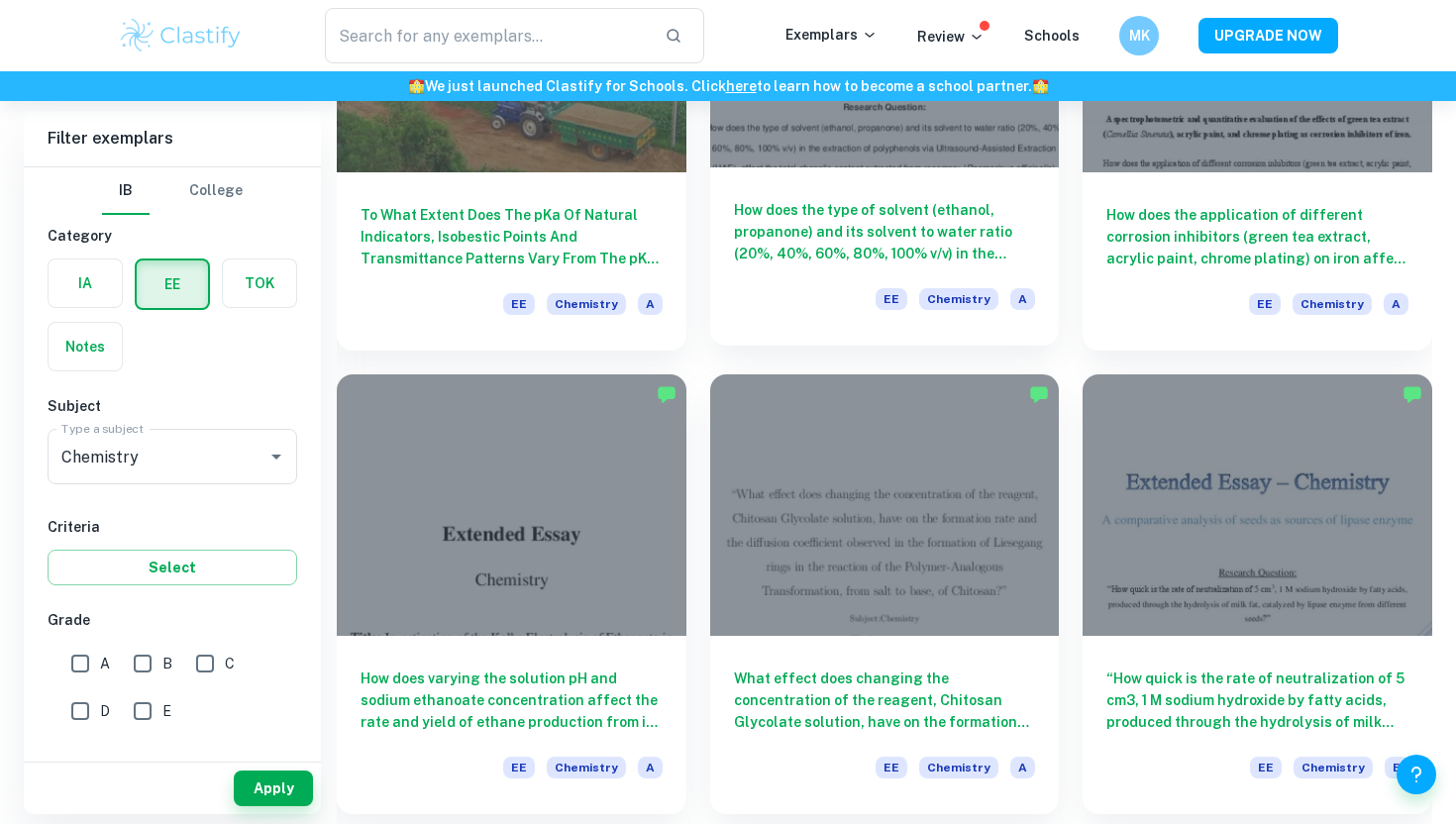click on "How does the type of solvent (ethanol, propanone) and its solvent to water ratio (20%, 40%,
60%, 80%, 100% v/v) in the extraction of polyphenols via Ultrasound-Assisted Extraction
(UAE), affect the total phenolic content extracted from rosemary (Rosmarinus officinalis),
quantified by Folin-Ciocalteu Assay?" at bounding box center [884, 232] 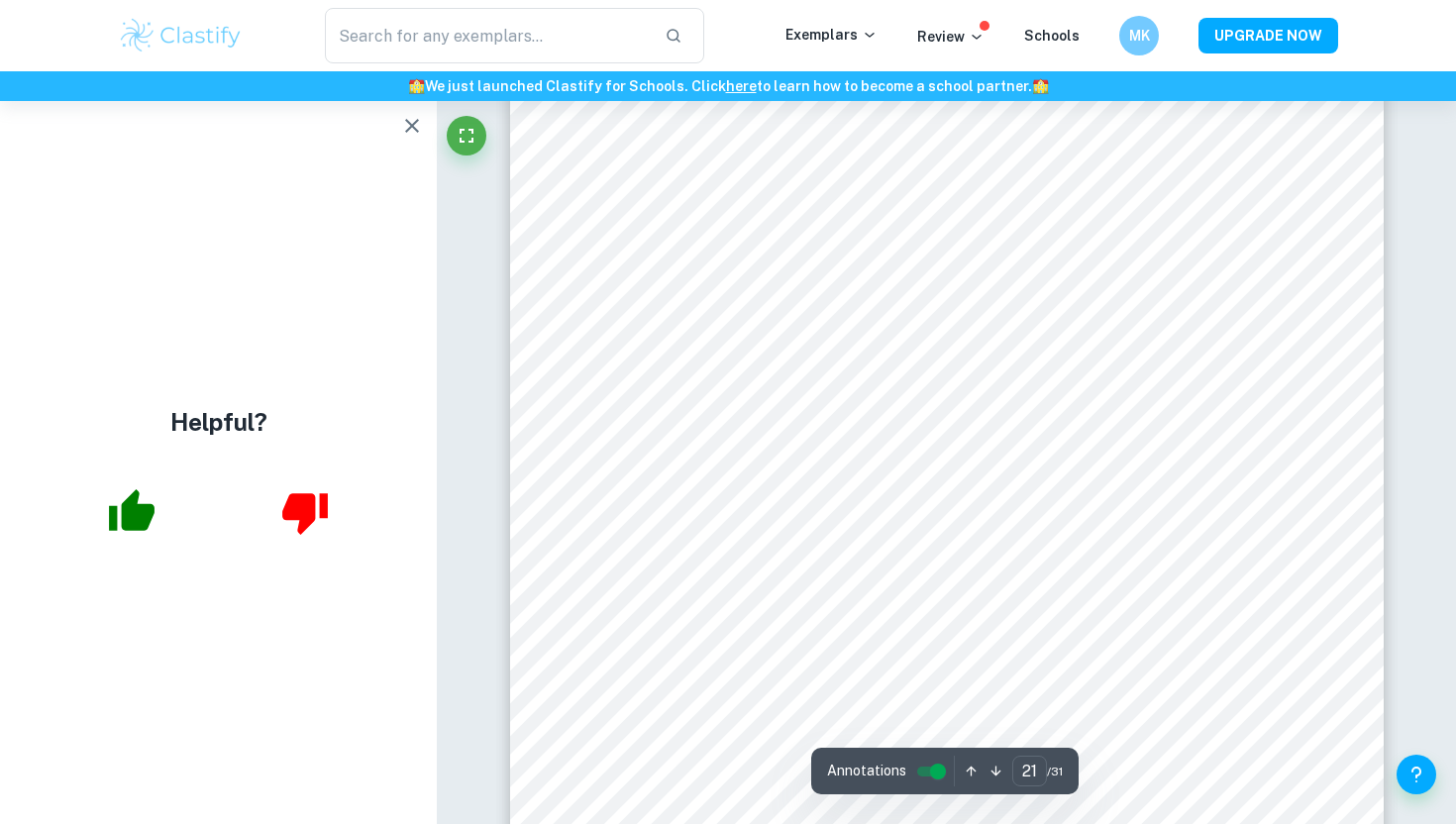 scroll, scrollTop: 25925, scrollLeft: 0, axis: vertical 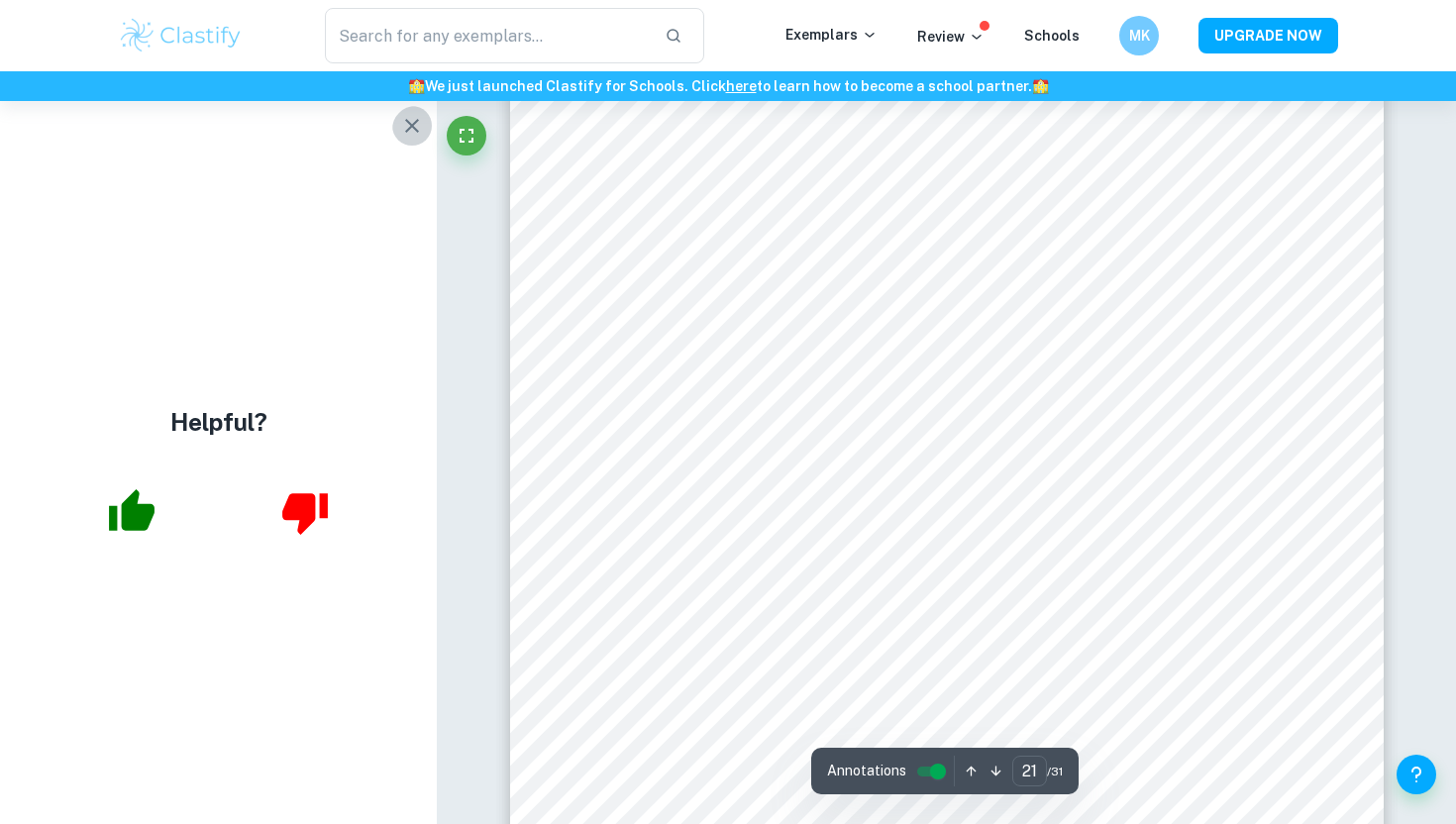 click 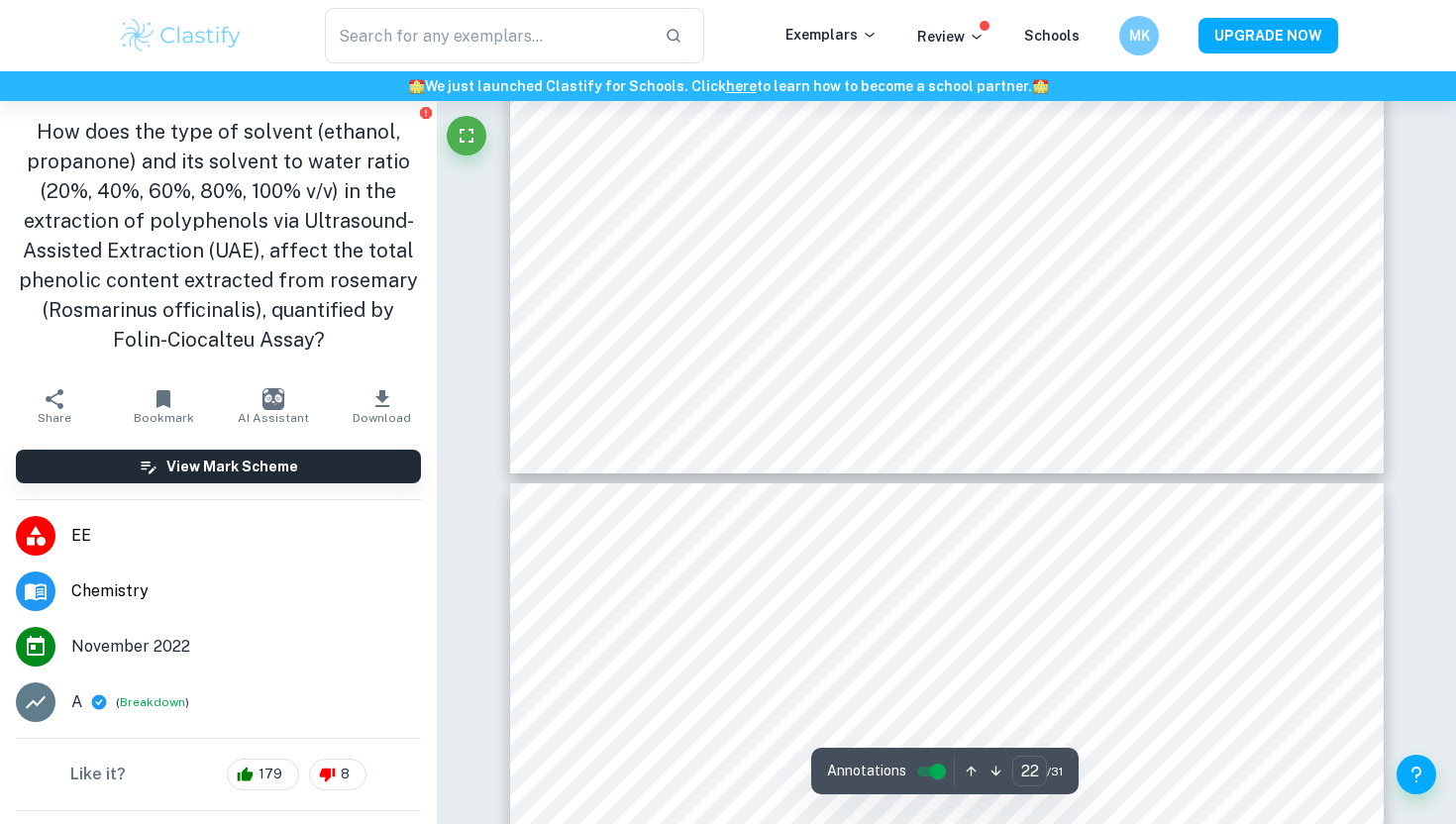 scroll, scrollTop: 27449, scrollLeft: 0, axis: vertical 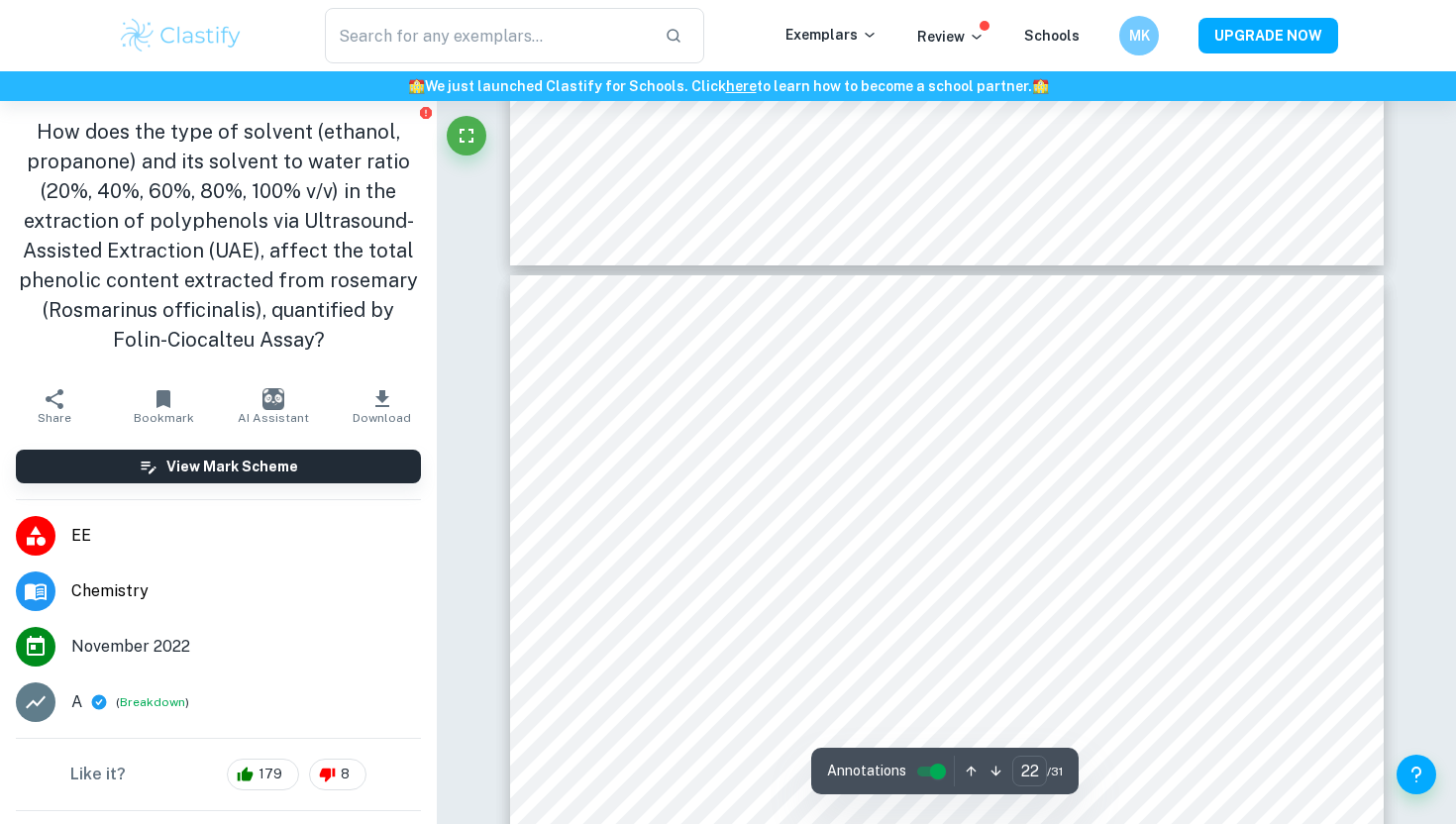 type on "21" 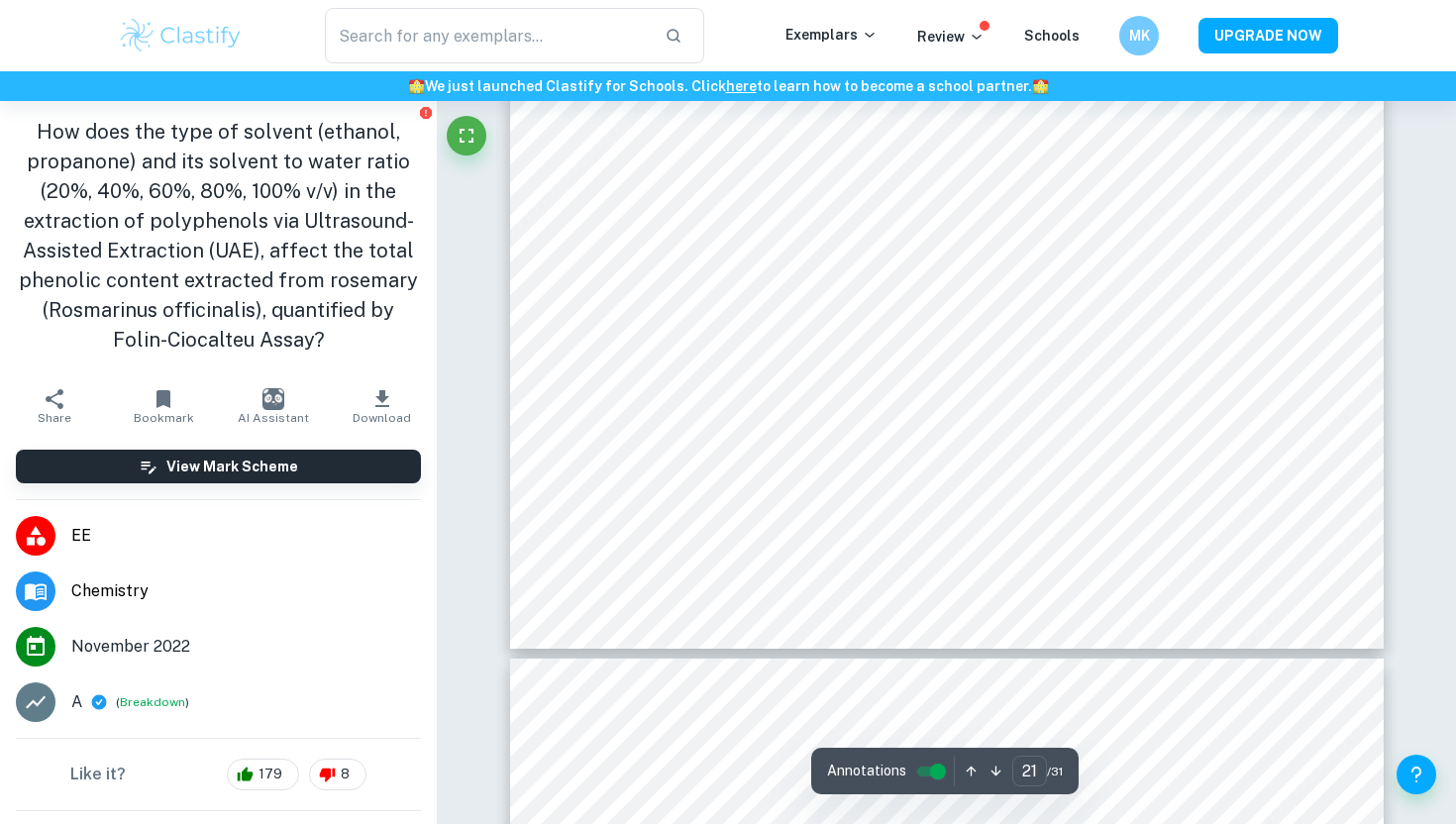 scroll, scrollTop: 26309, scrollLeft: 0, axis: vertical 